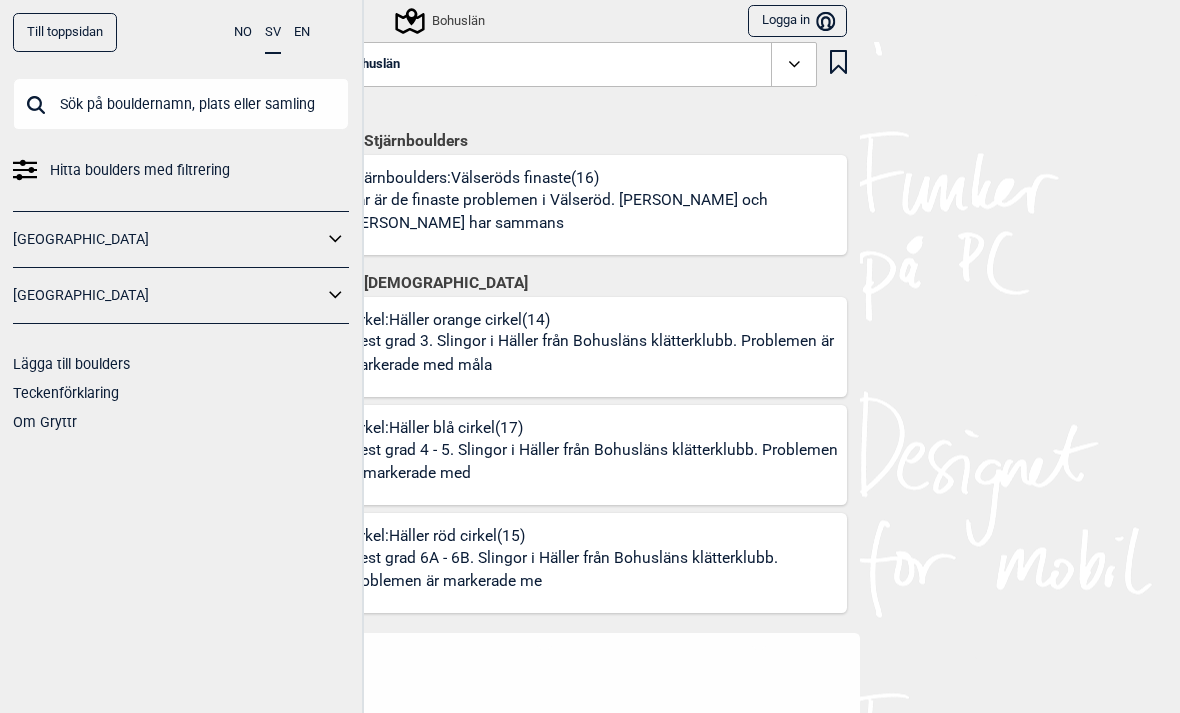 scroll, scrollTop: 0, scrollLeft: 0, axis: both 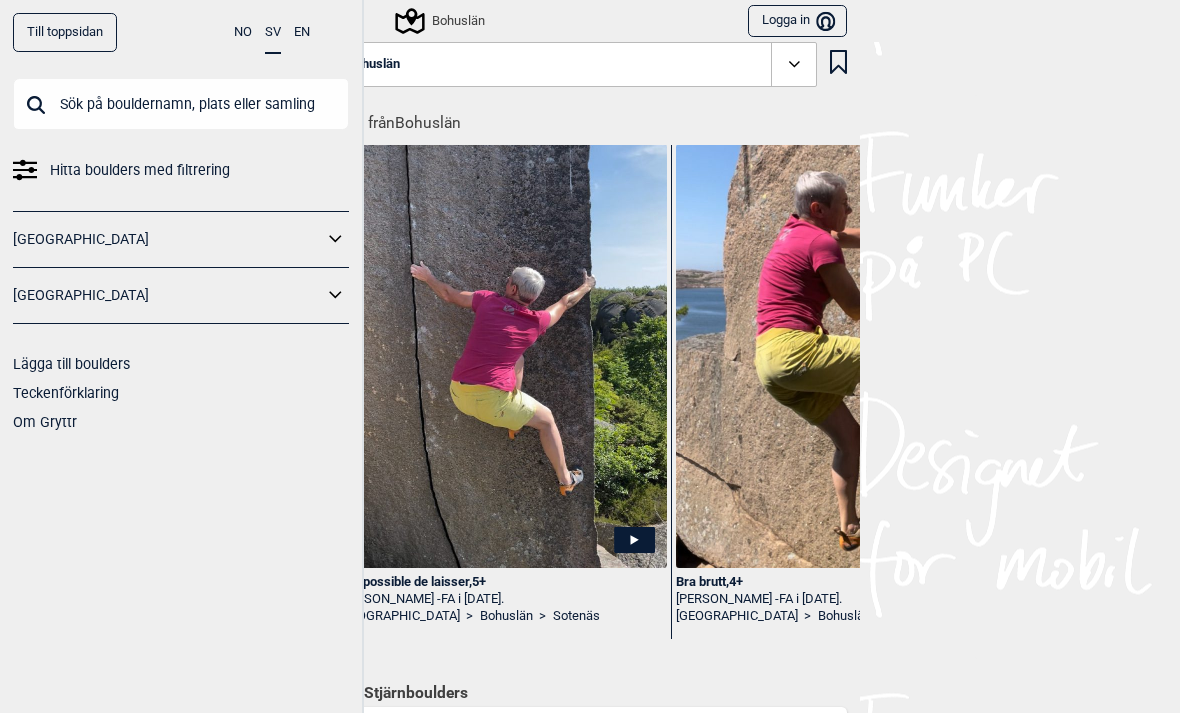 click on "[GEOGRAPHIC_DATA]" at bounding box center (168, 295) 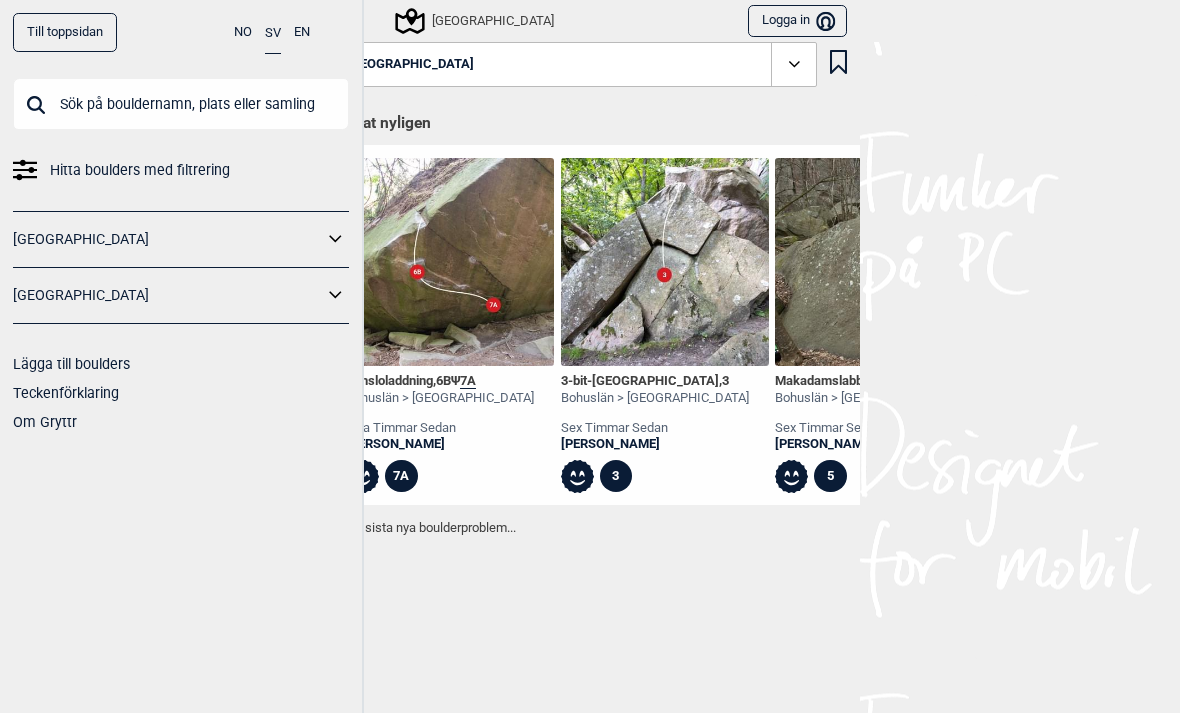 click 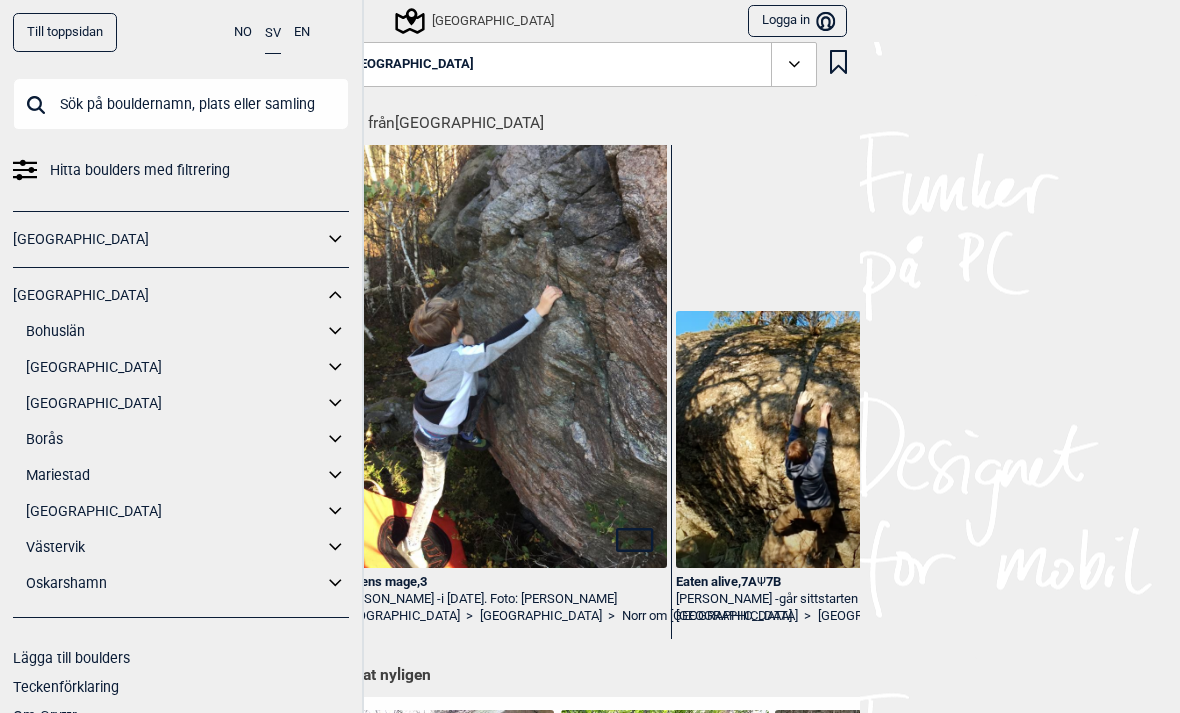 click on "Bohuslän" at bounding box center (174, 331) 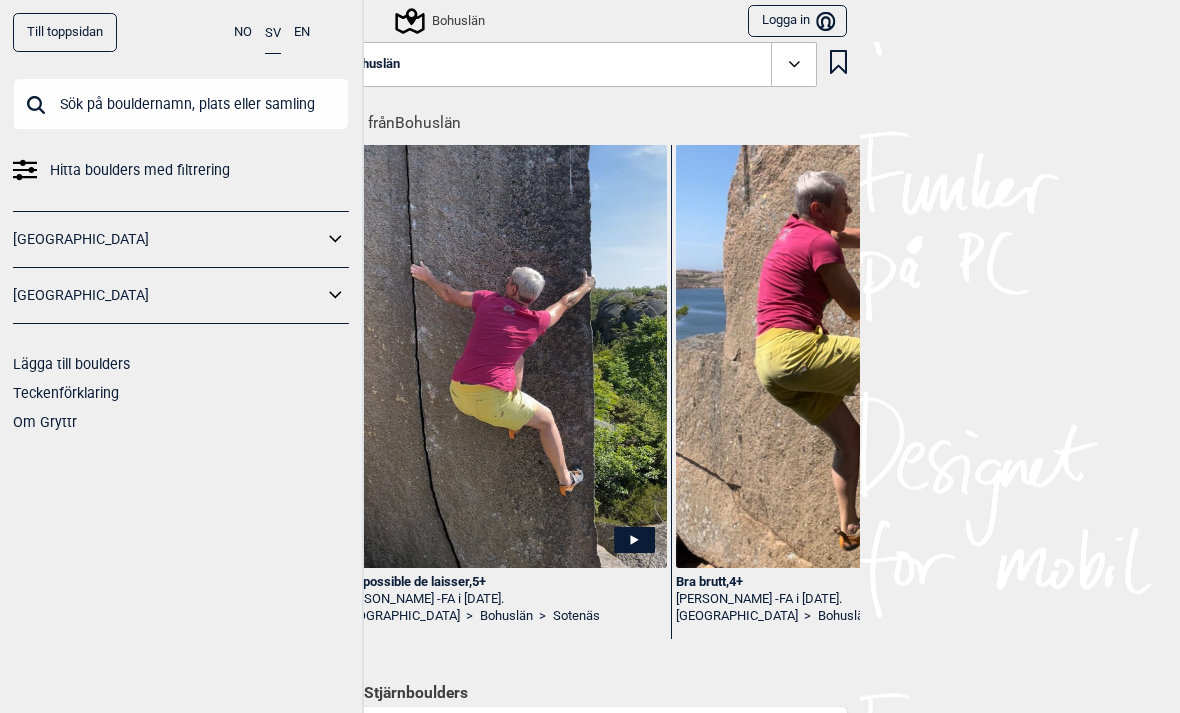 click 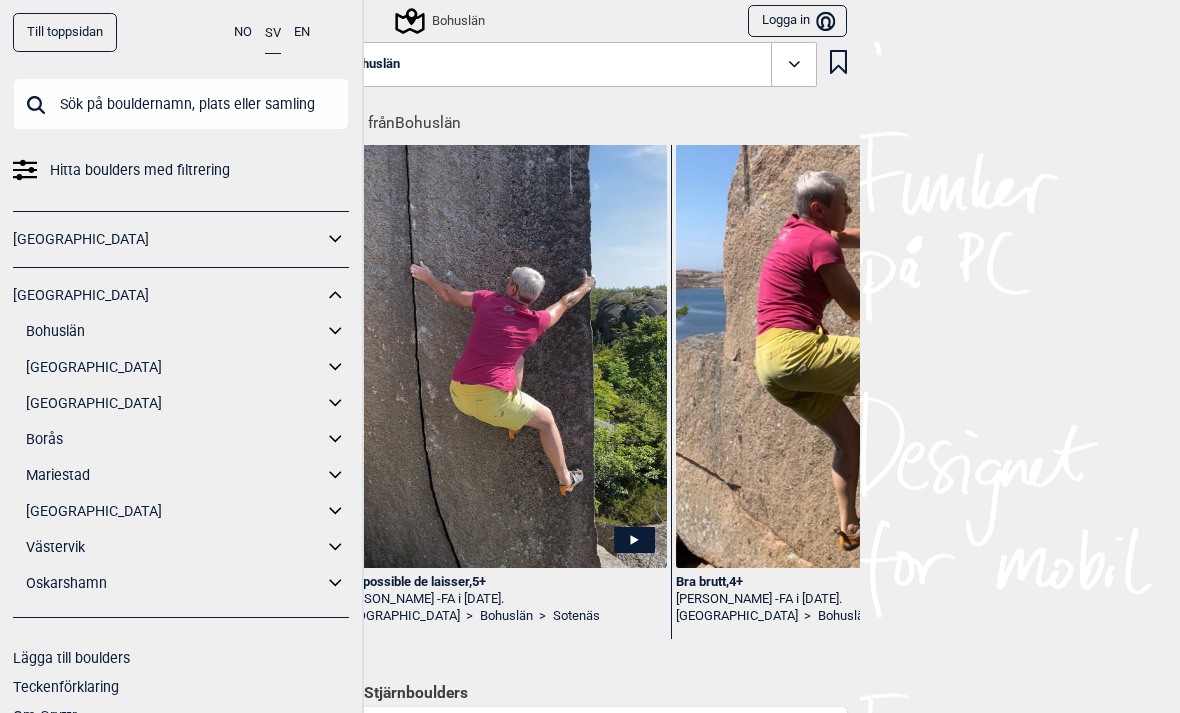click 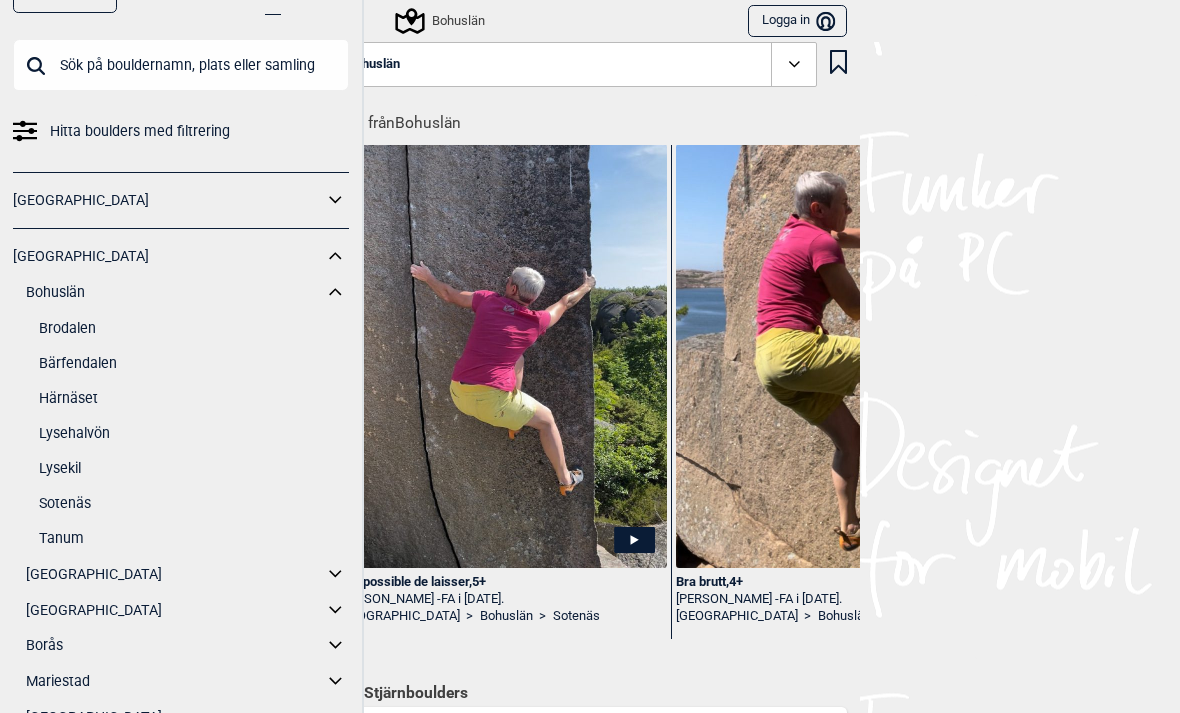 scroll, scrollTop: 43, scrollLeft: 0, axis: vertical 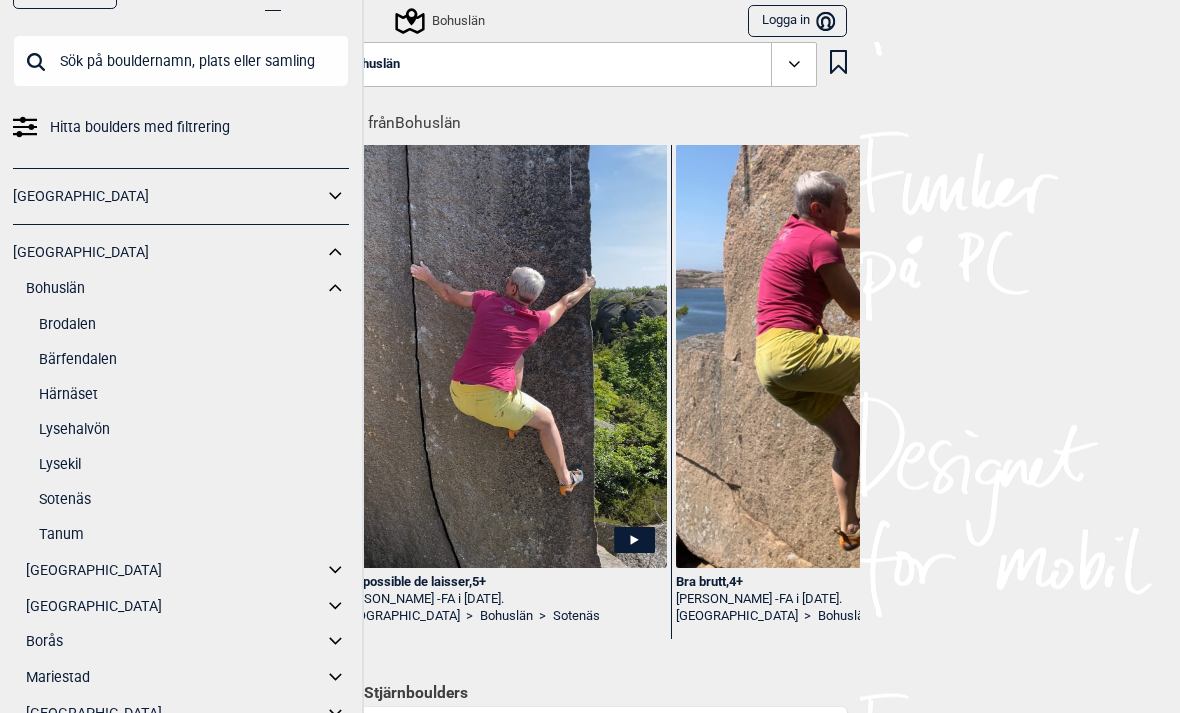 click on "Sotenäs" at bounding box center [194, 499] 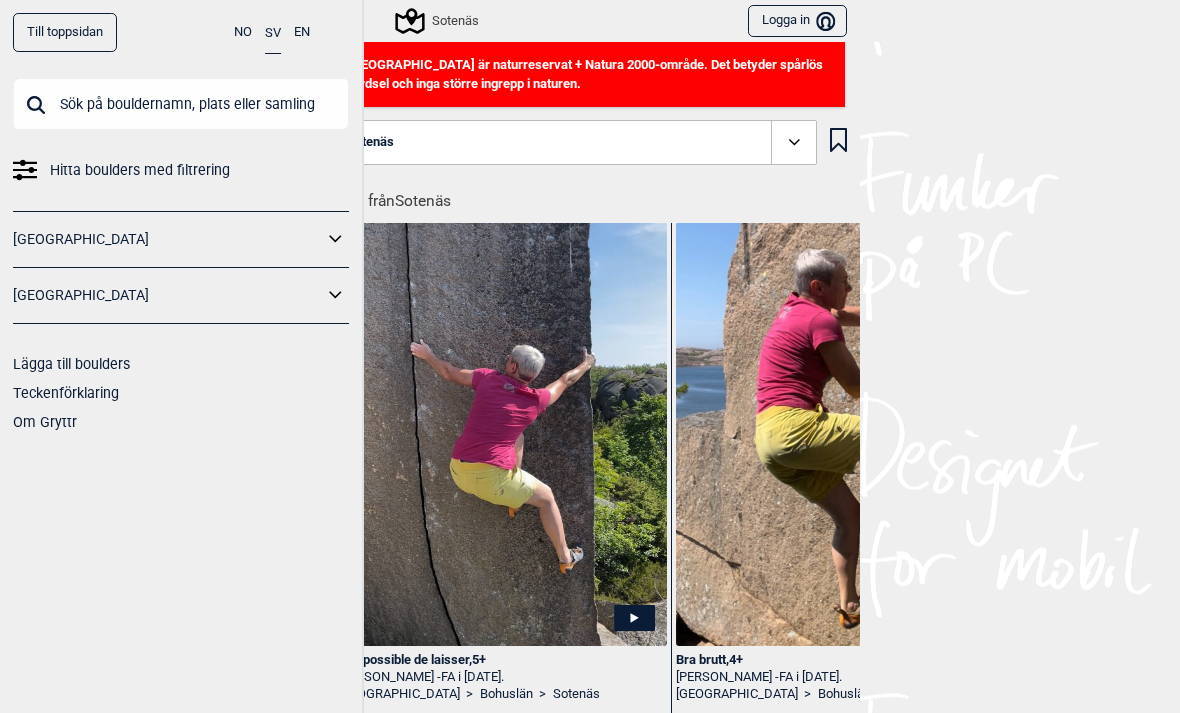 click on "Till toppsidan NO SV EN Hitta boulders med filtrering Norge Sverige Lägga till boulders Teckenförklaring Om Gryttr   Sotenäs Logga in Bruker Ramsvik är naturreservat + Natura 2000-område. Det betyder spårlös färdsel och inga större ingrepp i naturen. Sotenäs   Beta från  Sotenäs Pas possible de laisser ,  5+ Tina Jørgensen    -  FA i juni 2025.  Sverige > Bohuslän > Sotenäs Bra brutt ,  4+ Tina Jørgensen    -  FA i juni 2025.  Sverige > Bohuslän > Sotenäs Gå till info om parkering och access i kartan Tickat nyligen Morgondag i dag ,  6A  Ψ  6C Bohuslän > Sotenäs 17 dagar sedan Eivind Sirnes 6C Färjan till Danmark ,  6A Bohuslän > Sotenäs 17 dagar sedan Eivind Sirnes 5+ Jörgen i västerled ,  6A Bohuslän > Sotenäs 17 dagar sedan Eivind Sirnes 6A Pizzastykke ,  6B Bohuslän > Sotenäs 17 dagar sedan Eivind Sirnes 6B Arabica ,  6A+ Bohuslän > Sotenäs 17 dagar sedan Eivind Sirnes 6A+ Skare ,  6A Bohuslän > Sotenäs 17 dagar sedan Eivind Sirnes 6A Glaciärlandning ,  6A Eivind Sirnes" at bounding box center [590, 356] 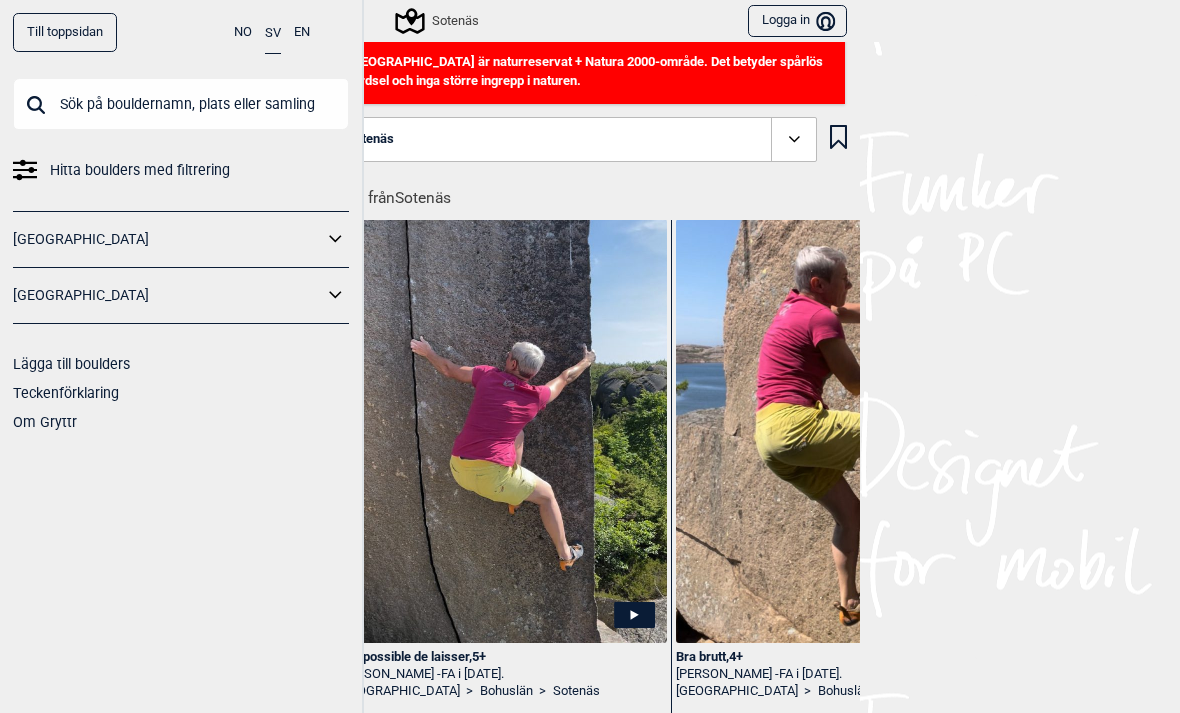 scroll, scrollTop: 0, scrollLeft: 0, axis: both 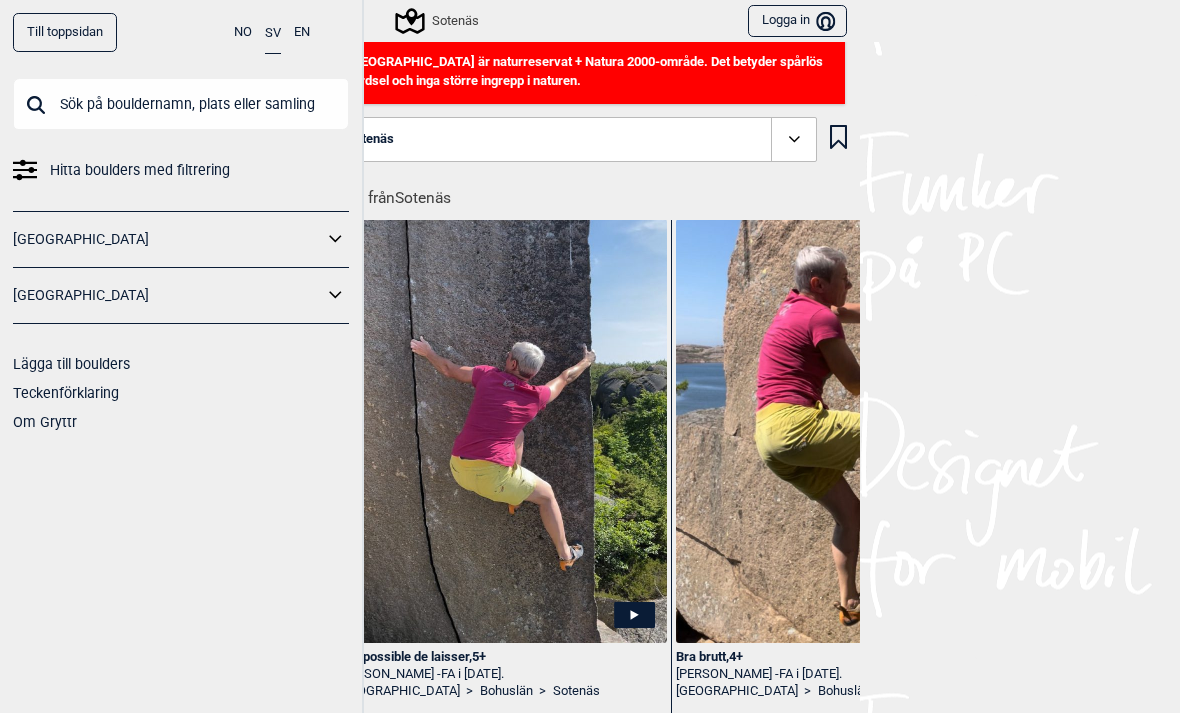 click on "Till toppsidan" at bounding box center [65, 32] 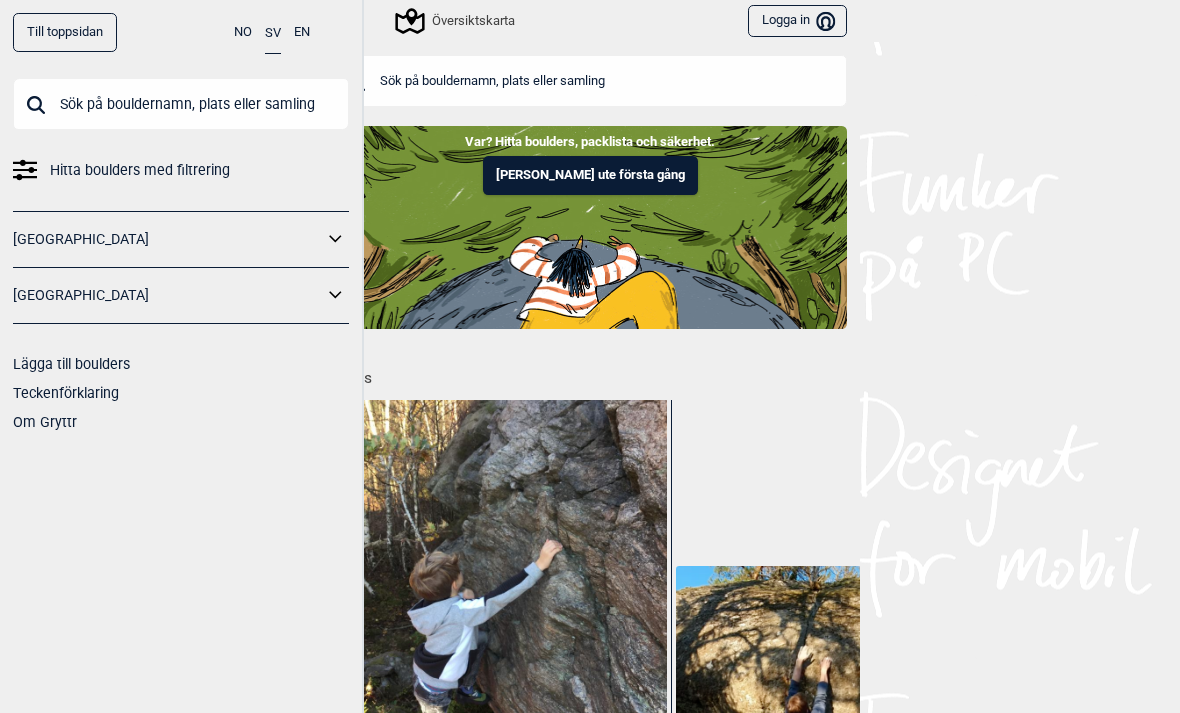 click on "[GEOGRAPHIC_DATA]" at bounding box center (168, 295) 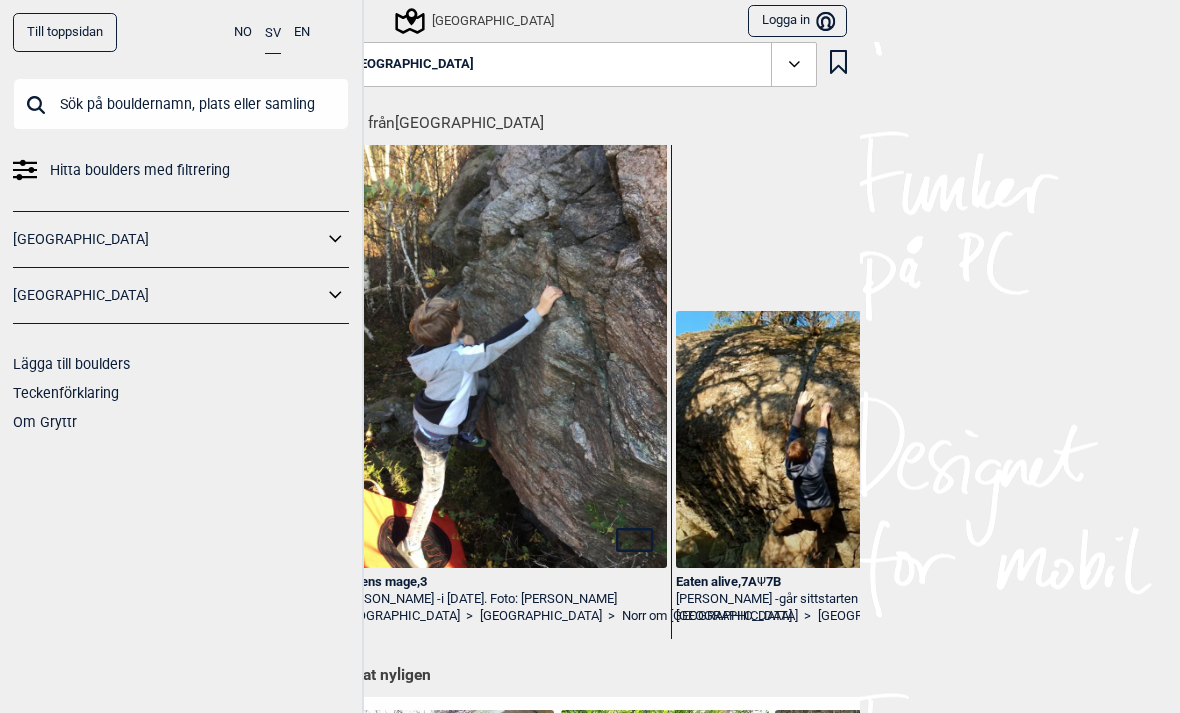 click 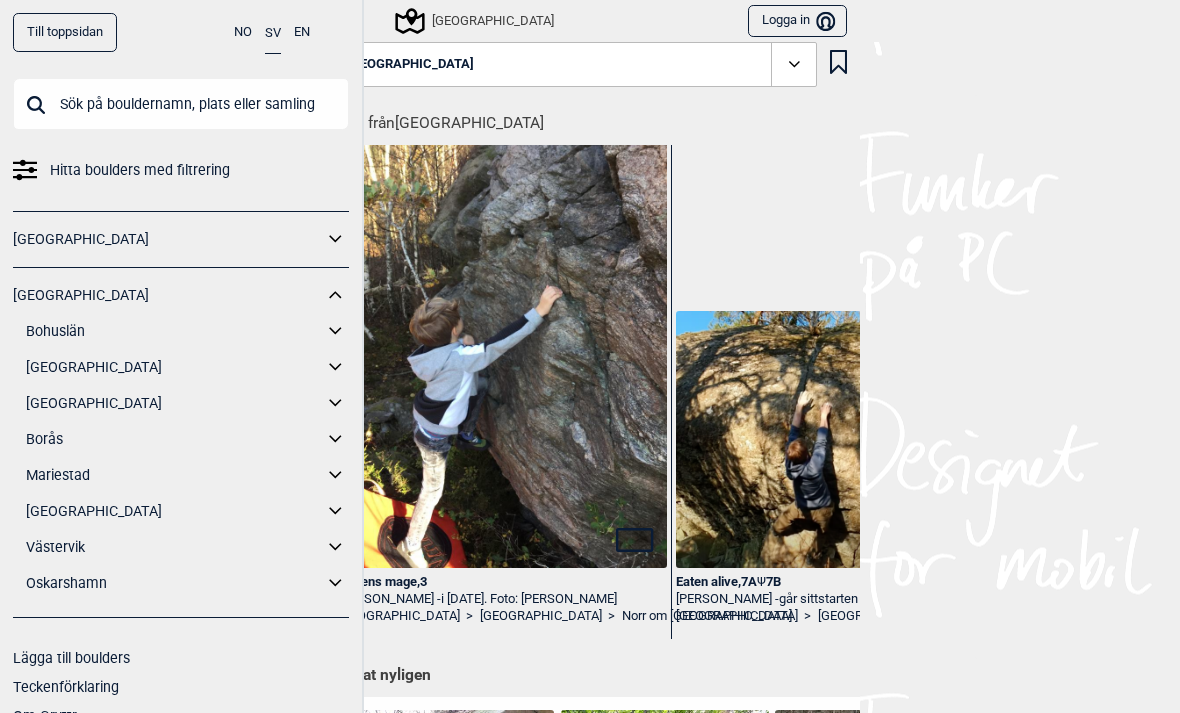 click on "Bohuslän" at bounding box center [174, 331] 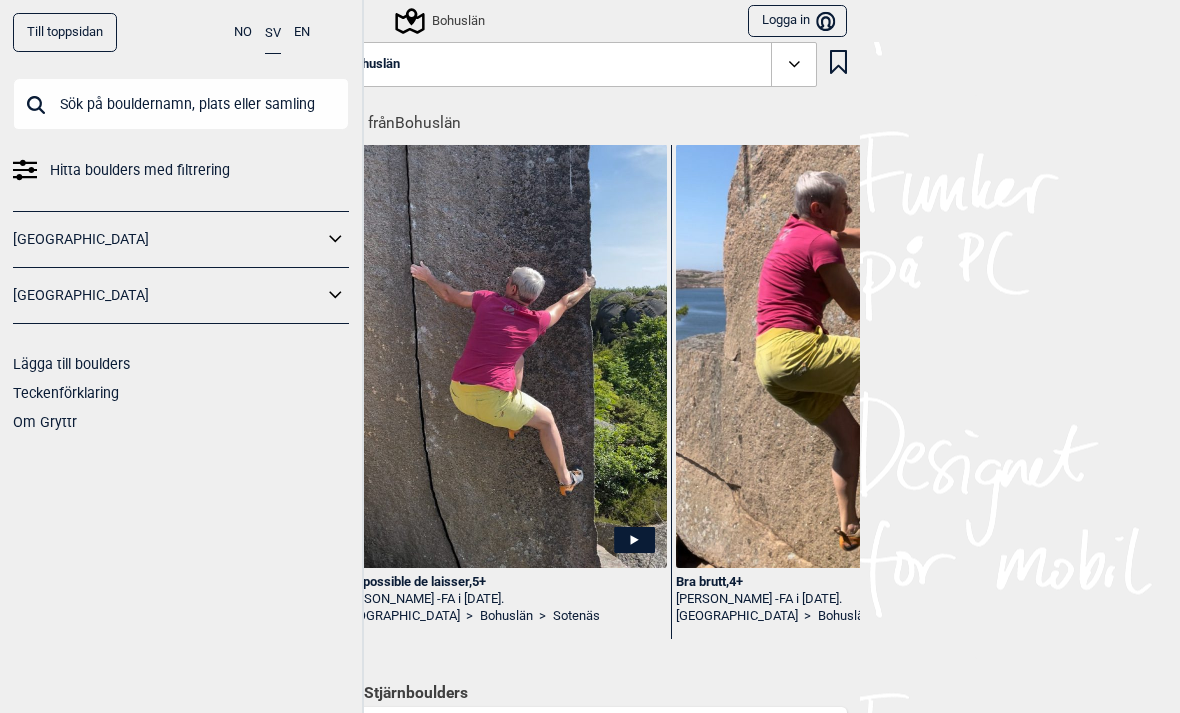 click 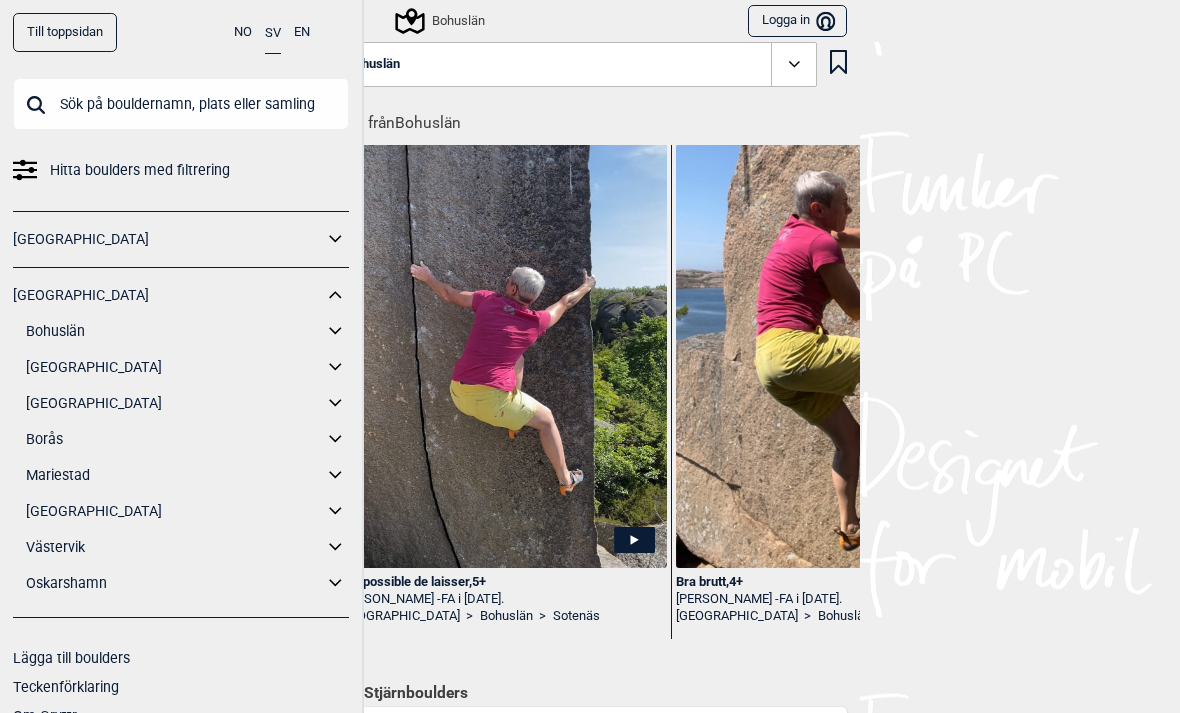 click 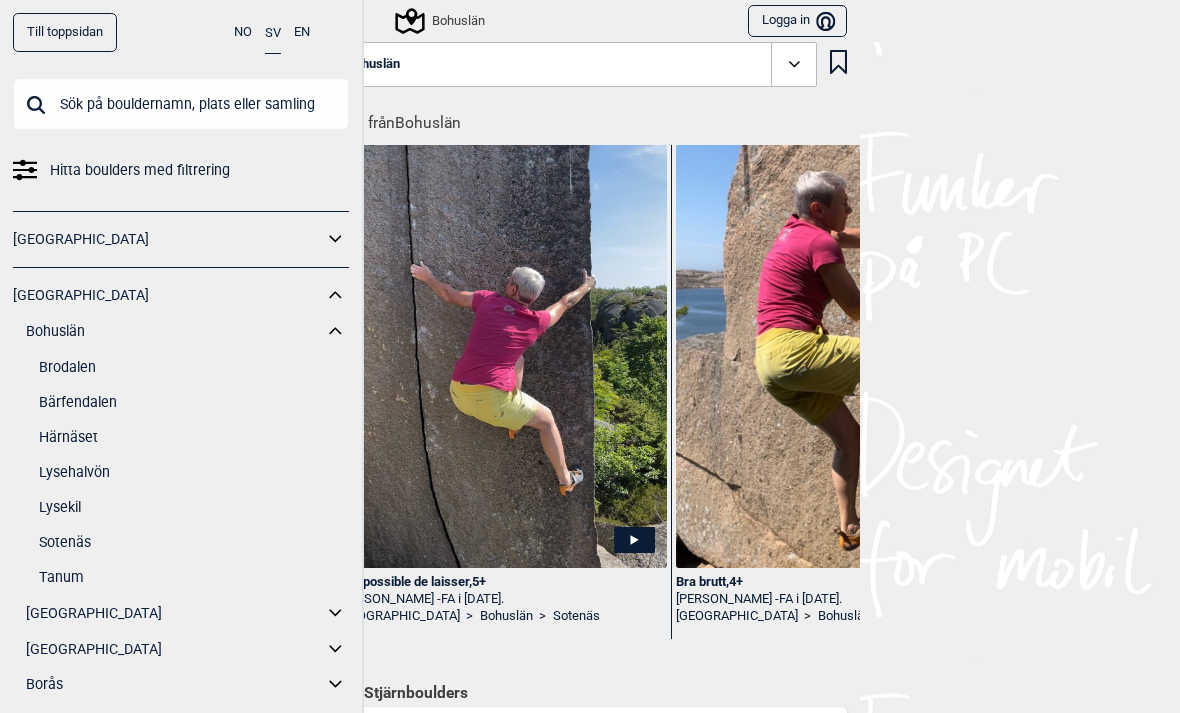 click on "Sotenäs" at bounding box center [194, 542] 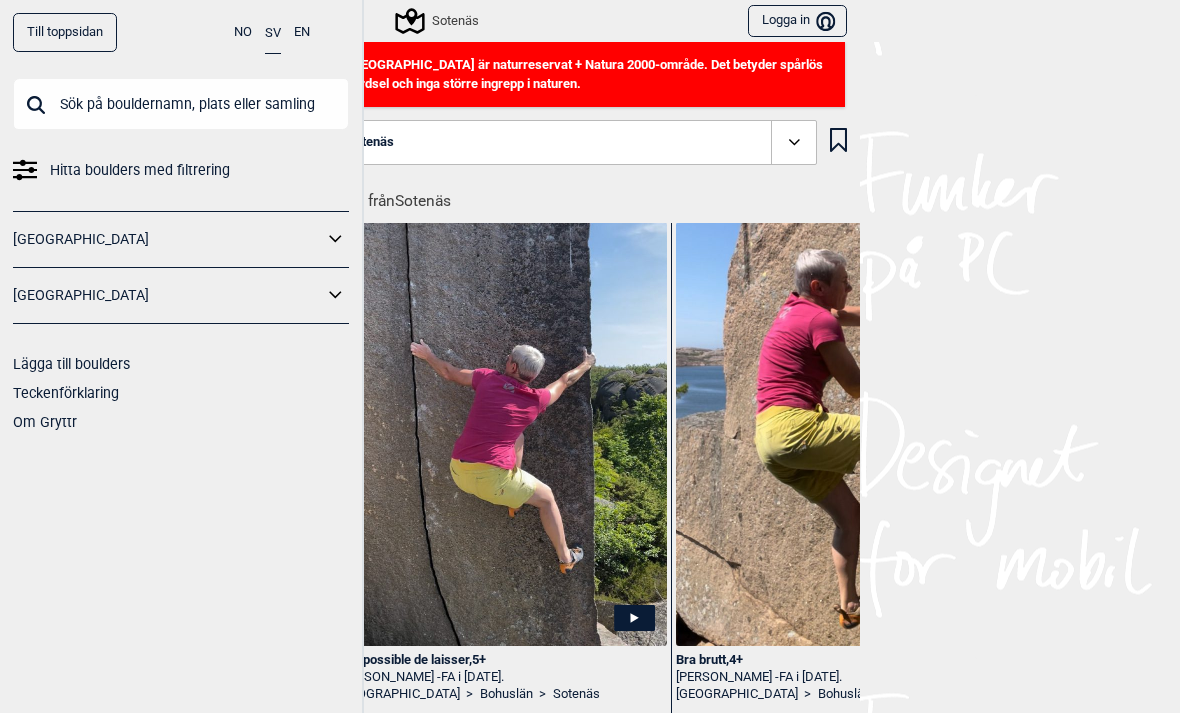 click at bounding box center (181, 104) 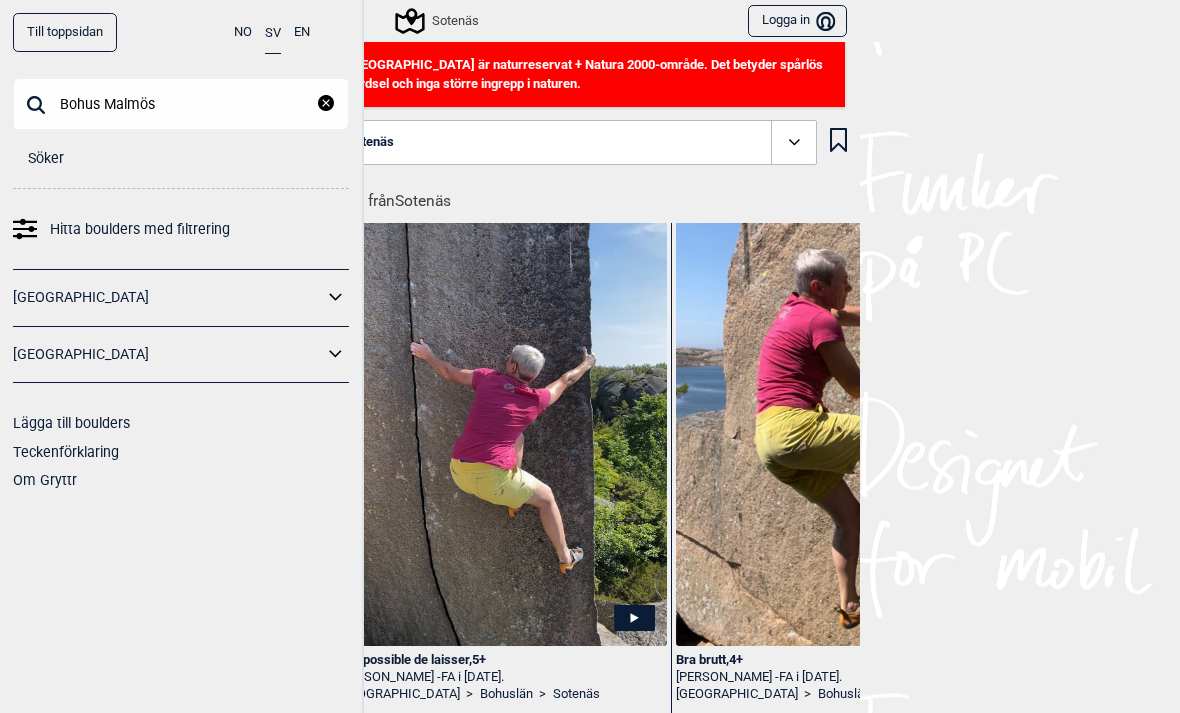 click on "Bohus Malmös" at bounding box center [181, 104] 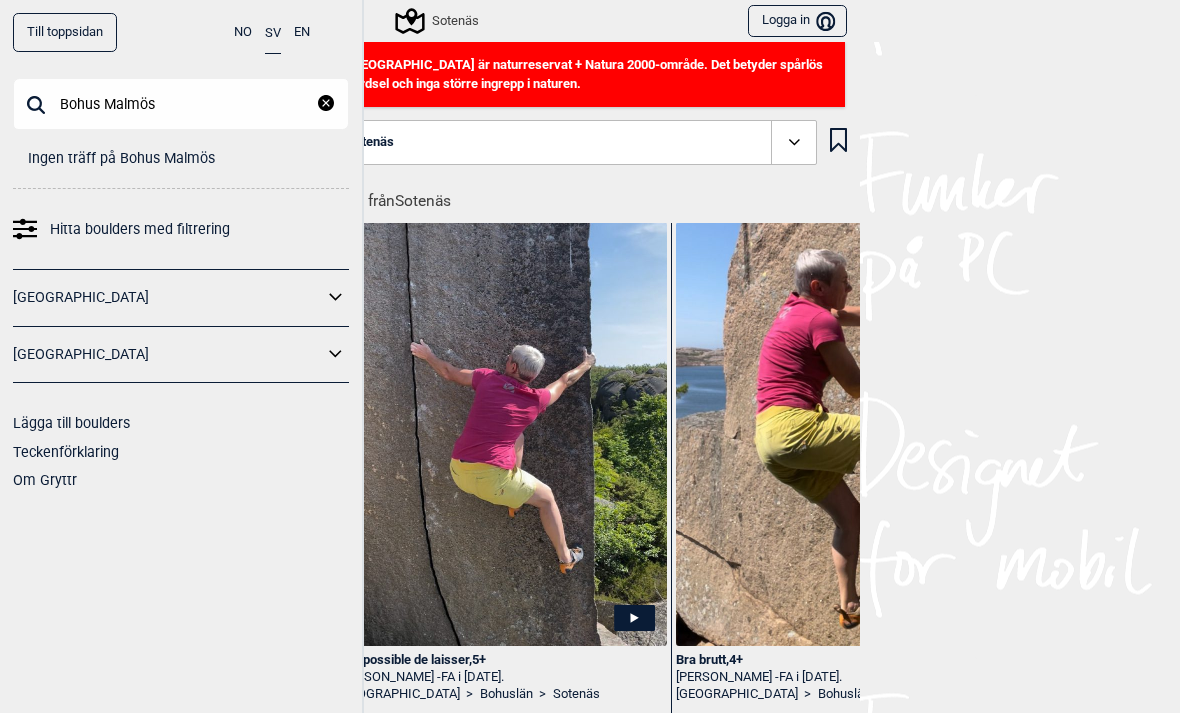 click on "Bohus Malmös" at bounding box center [181, 104] 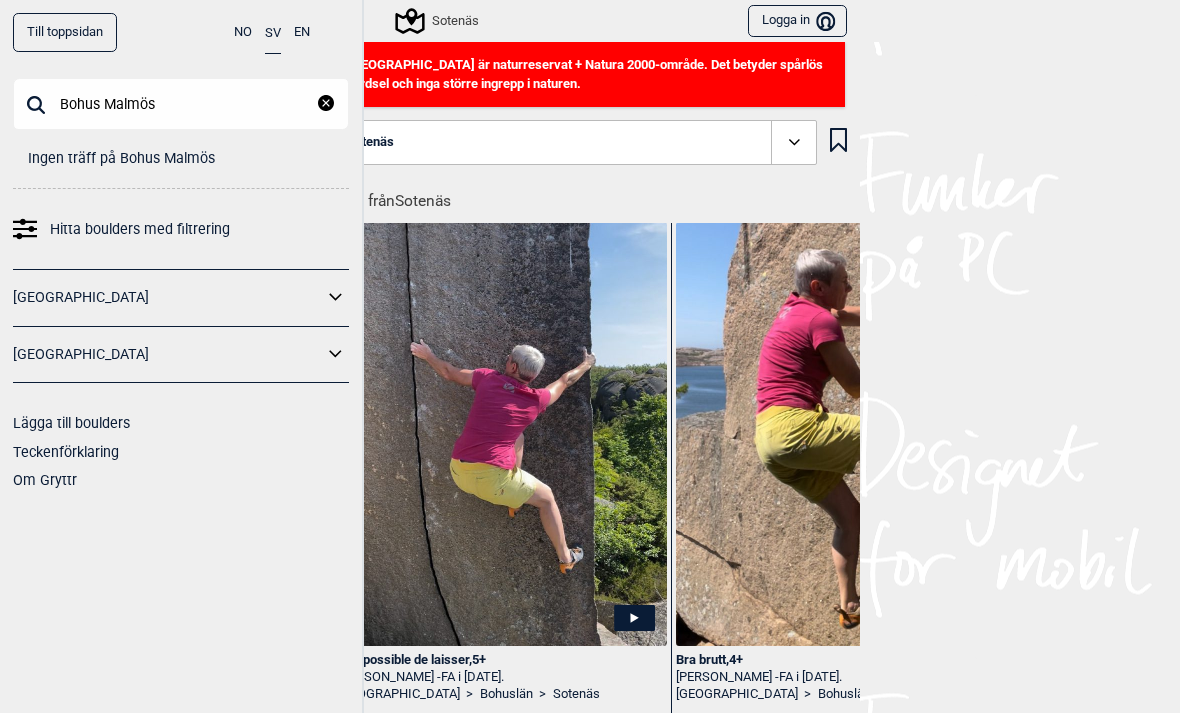 click on "Bohus Malmös" at bounding box center (181, 104) 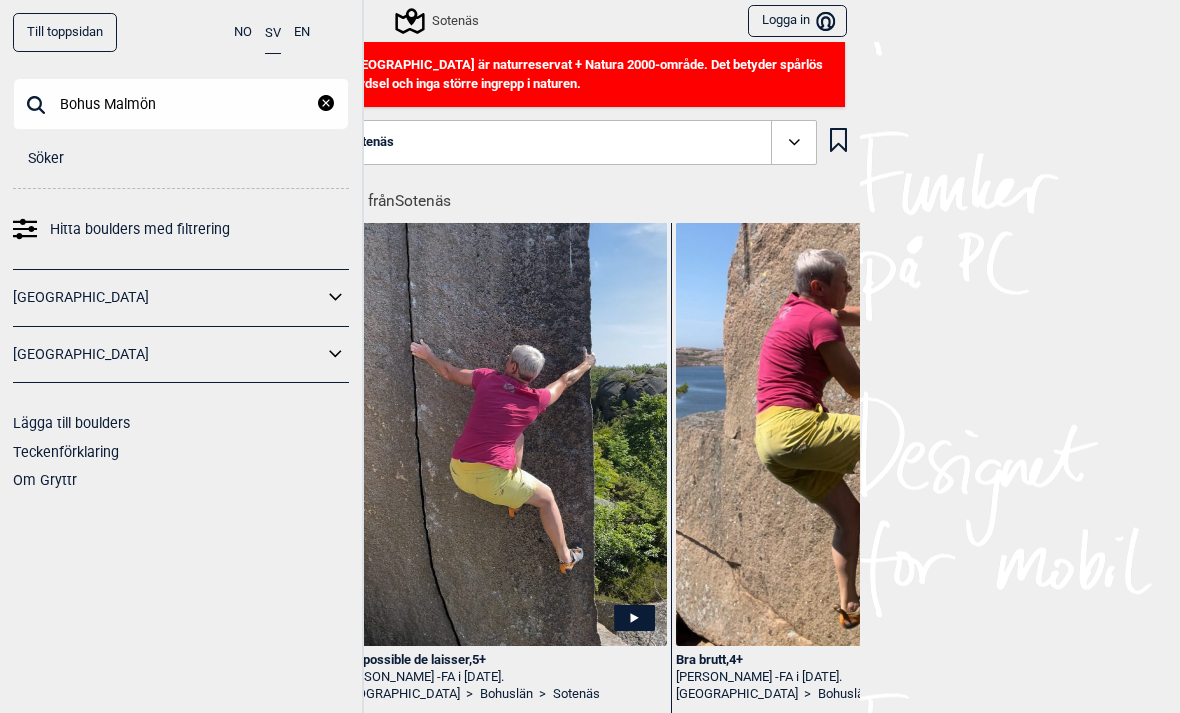type on "Bohus Malmön" 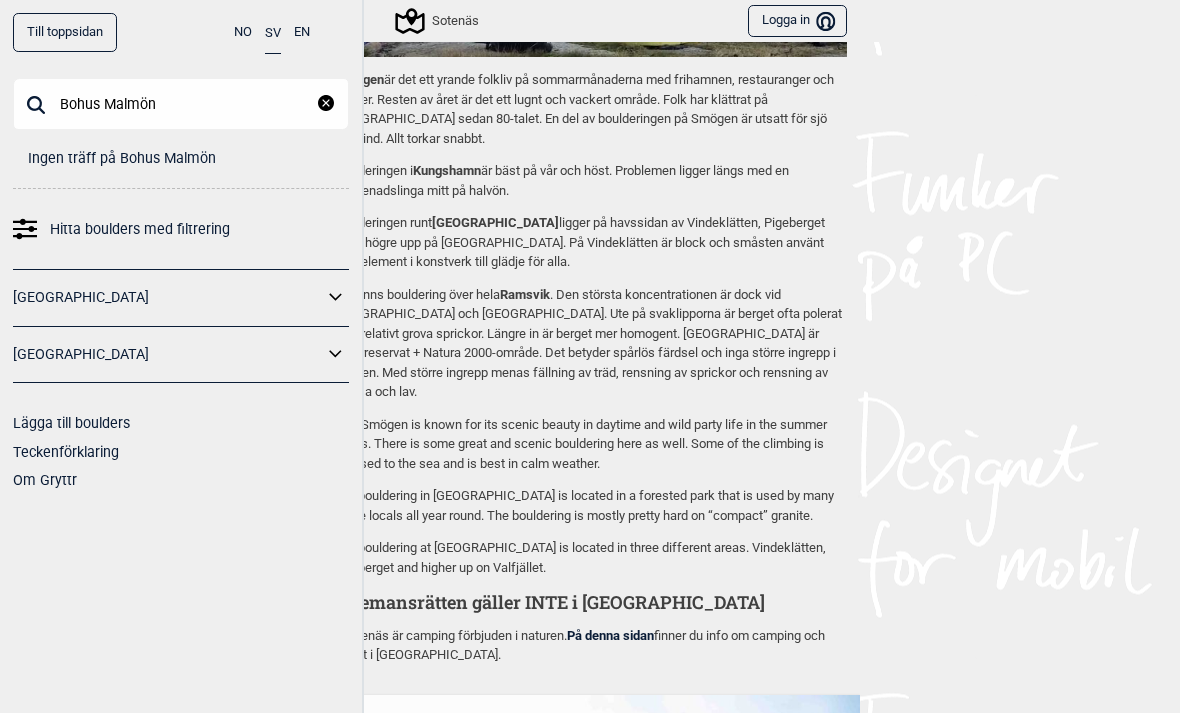 scroll, scrollTop: 1957, scrollLeft: 0, axis: vertical 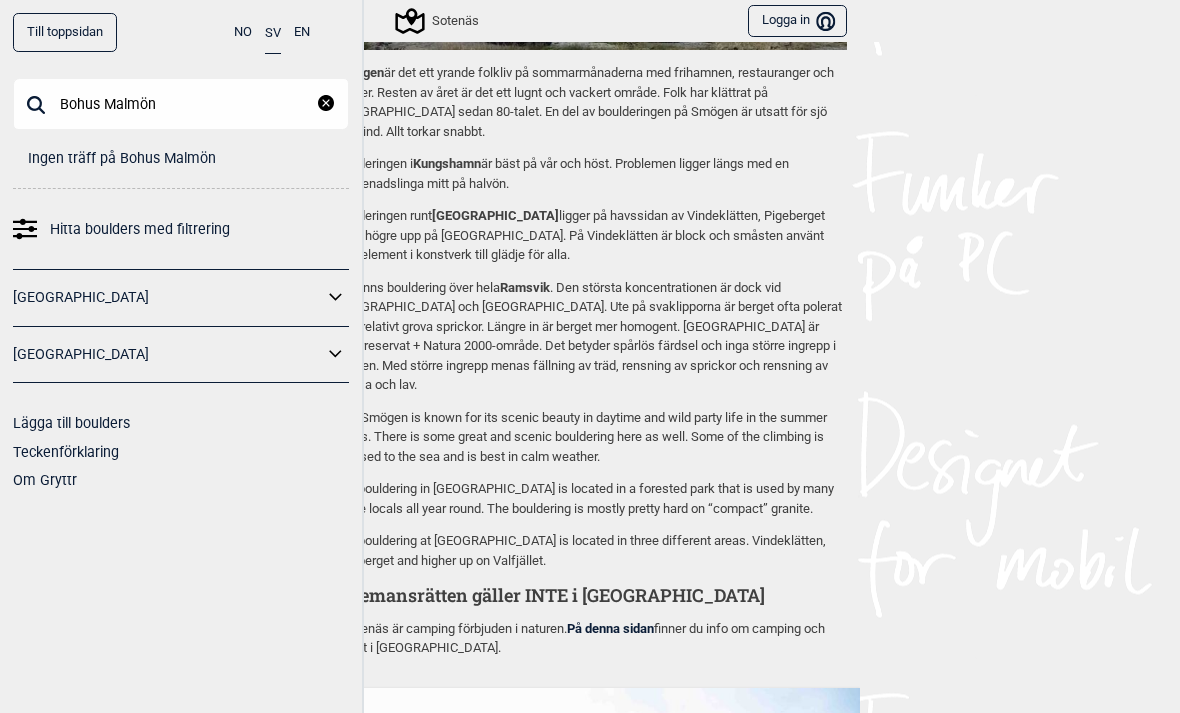 click on "Kungshamn" at bounding box center [447, 163] 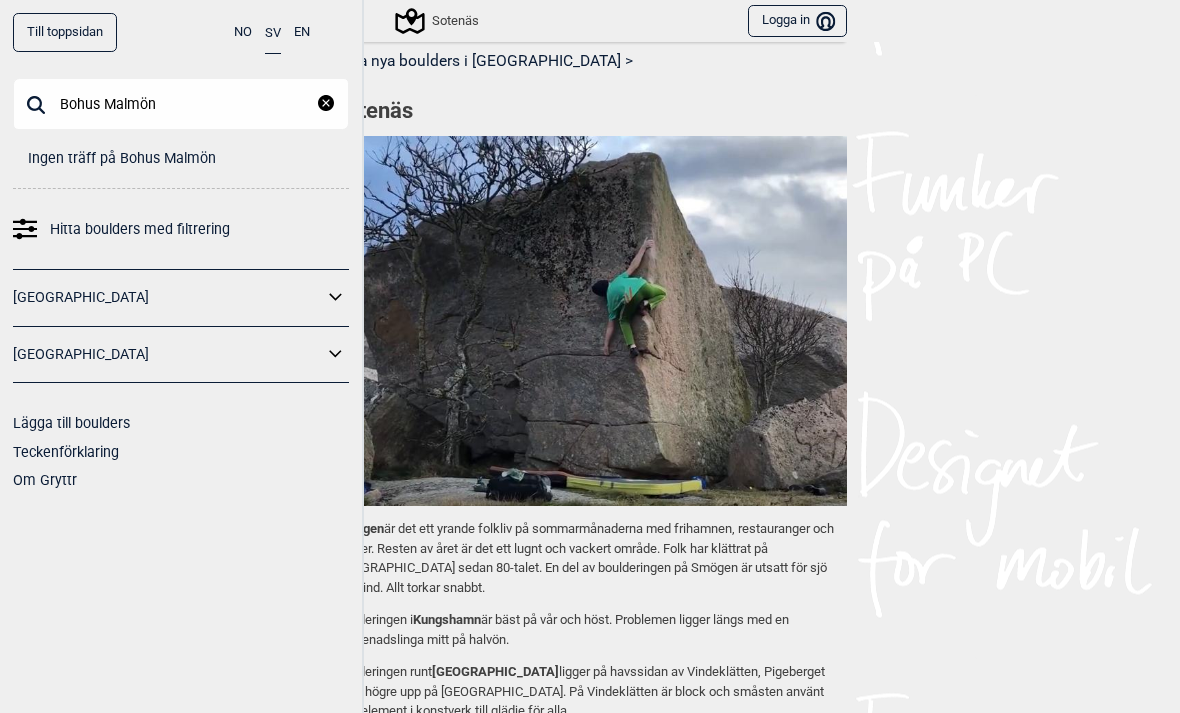 scroll, scrollTop: 1503, scrollLeft: 0, axis: vertical 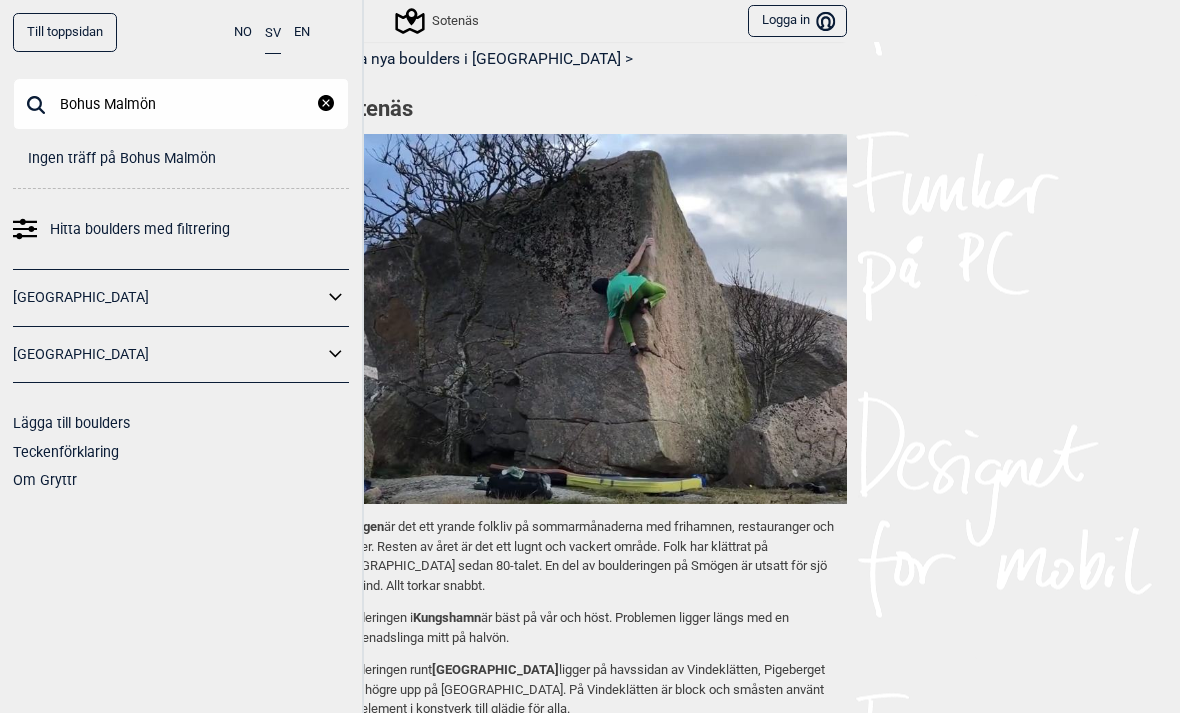 click on "SV" at bounding box center (273, 33) 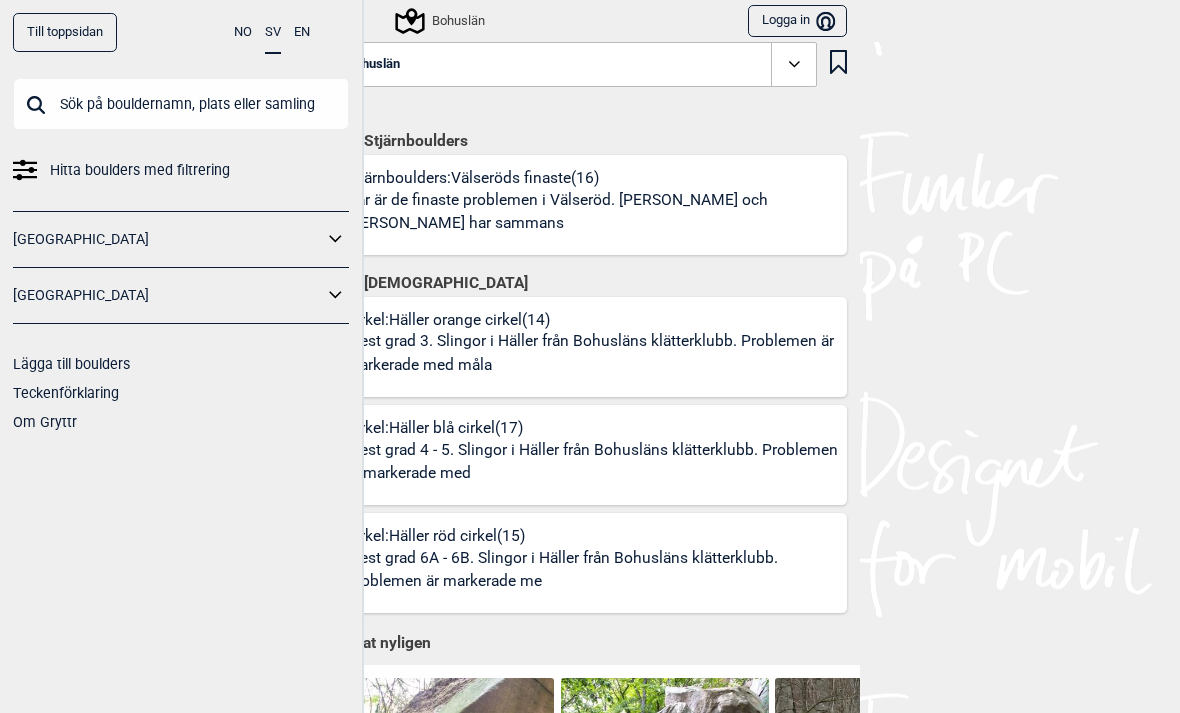 scroll, scrollTop: 0, scrollLeft: 0, axis: both 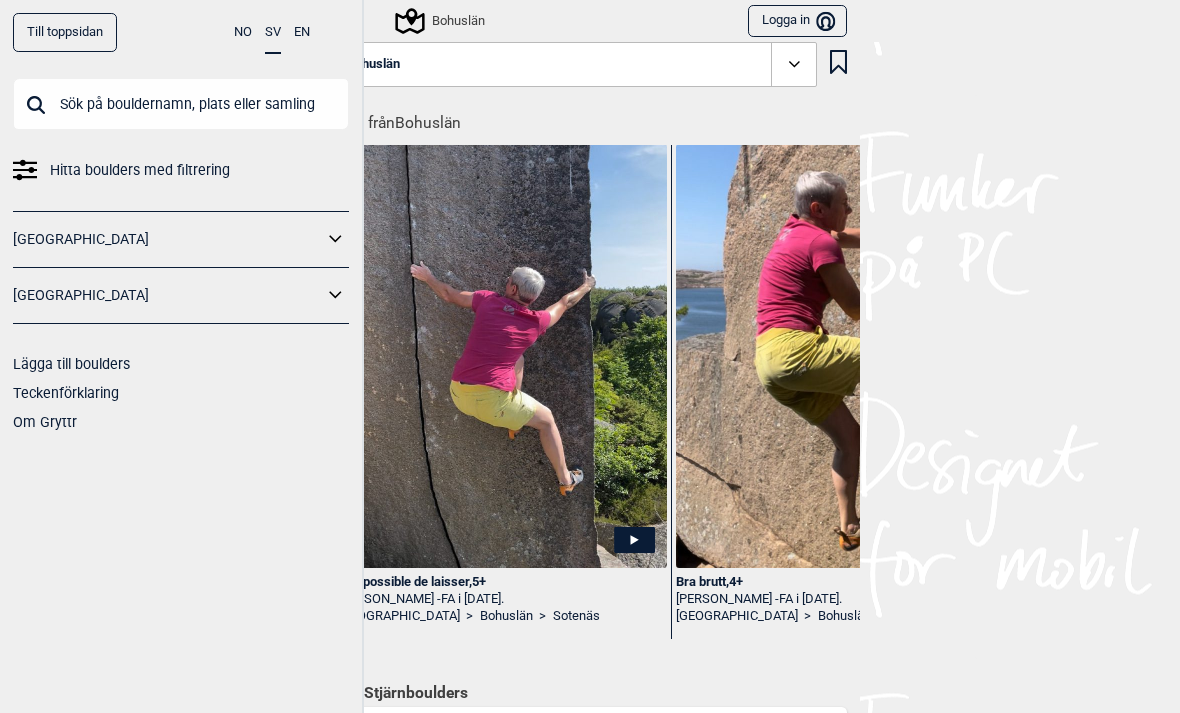 click 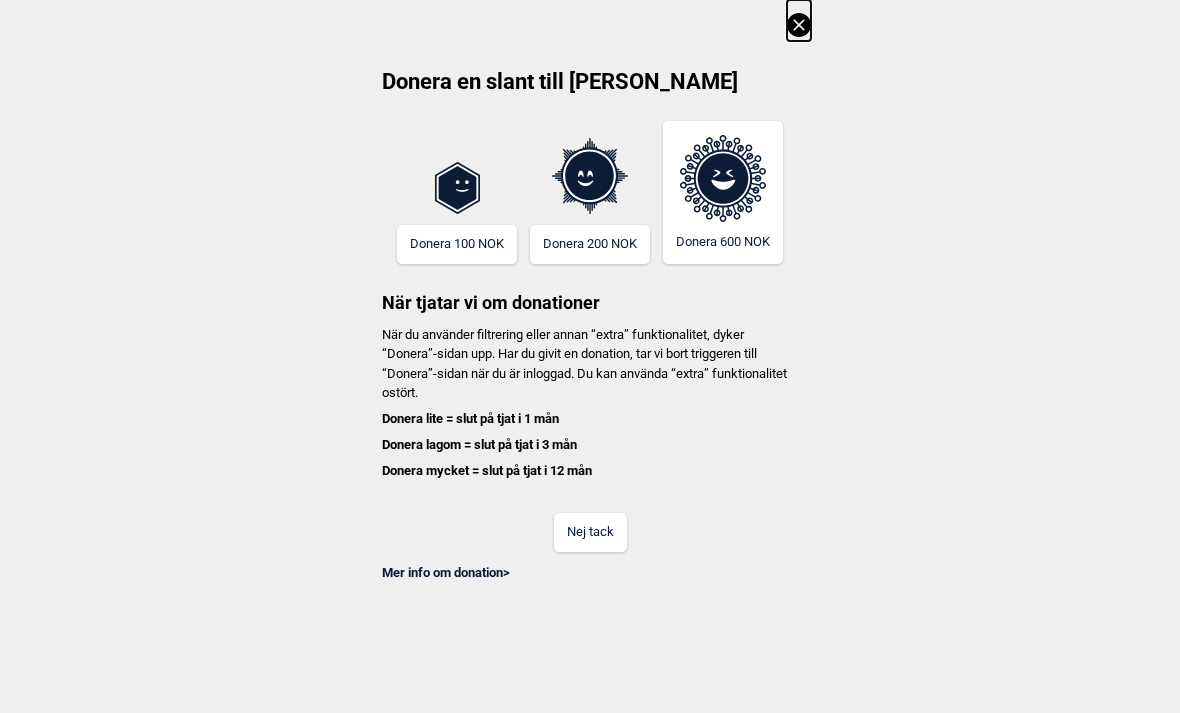 click on "Nej tack" at bounding box center (590, 532) 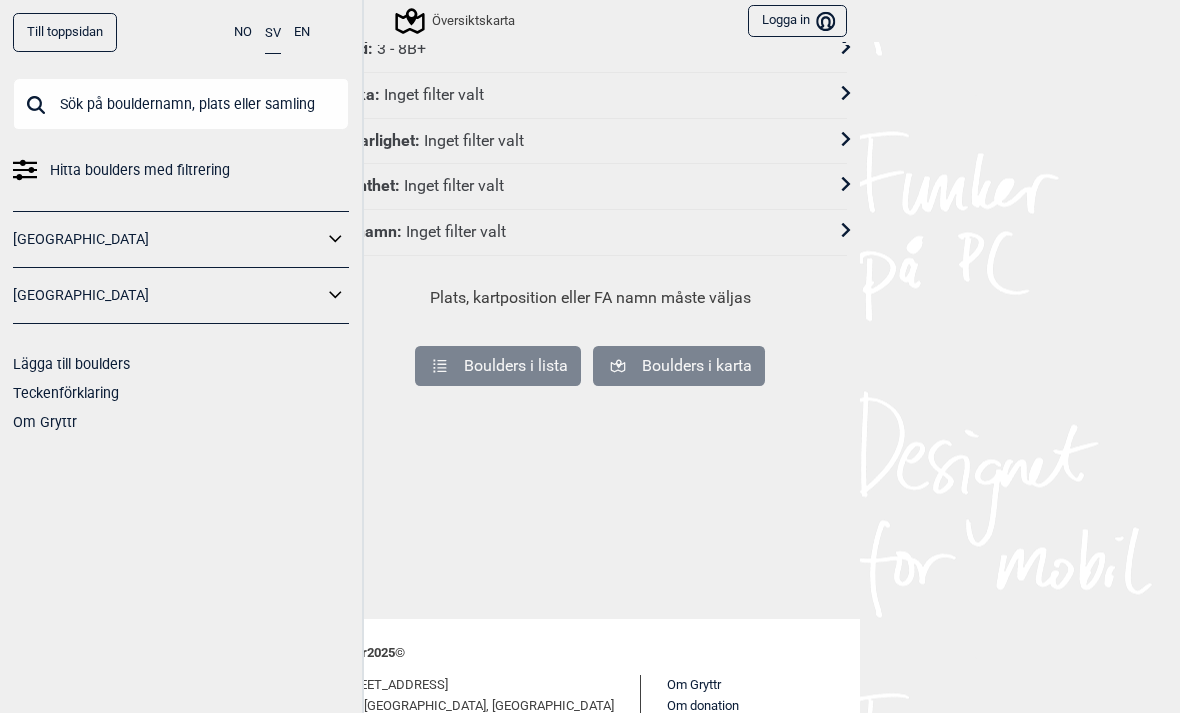 scroll, scrollTop: 94, scrollLeft: 0, axis: vertical 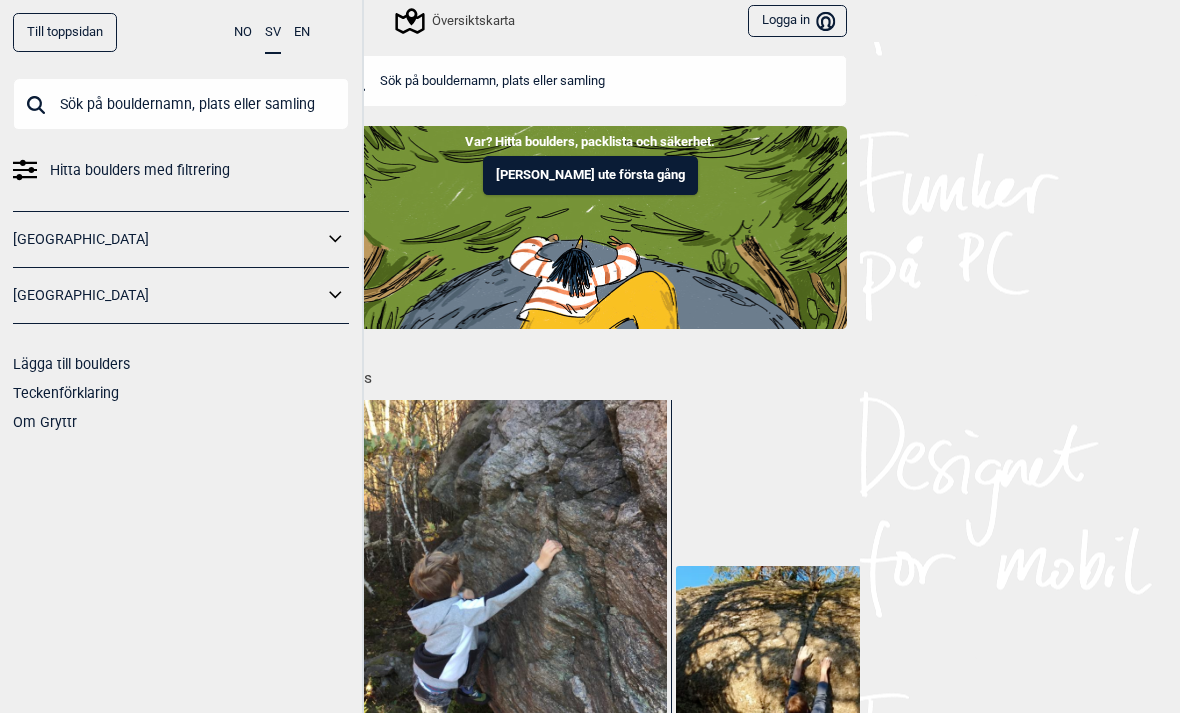 click on "Översiktskarta" at bounding box center (456, 21) 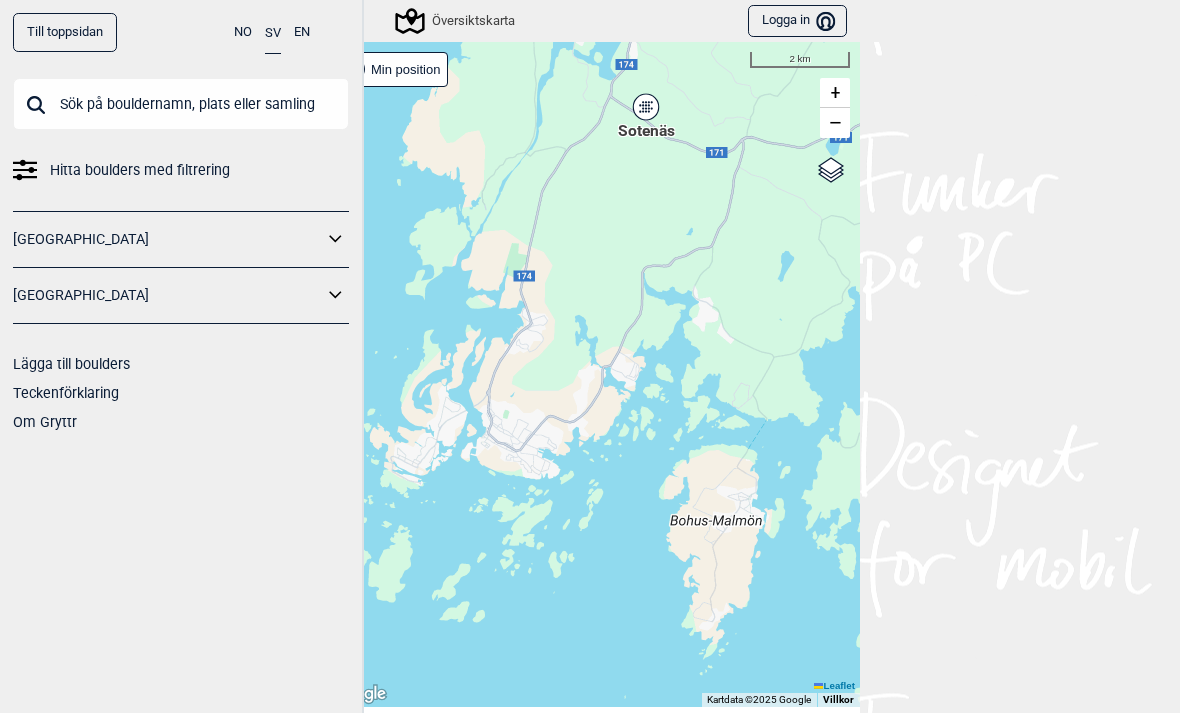 click 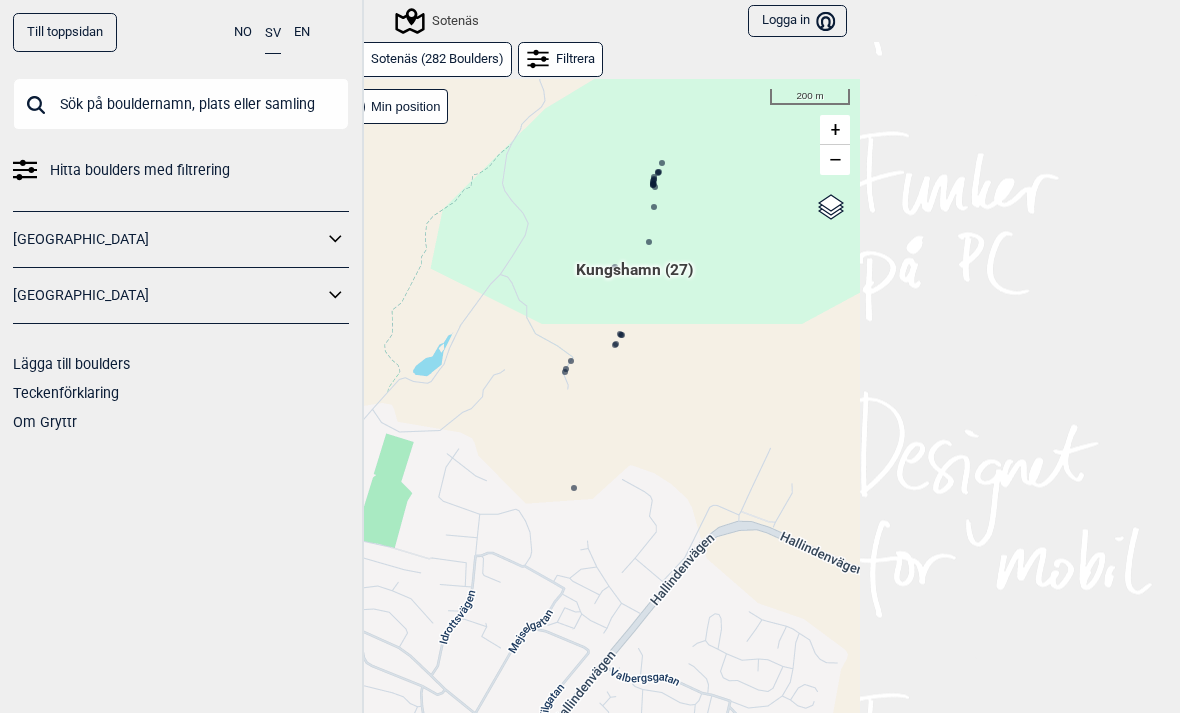 click 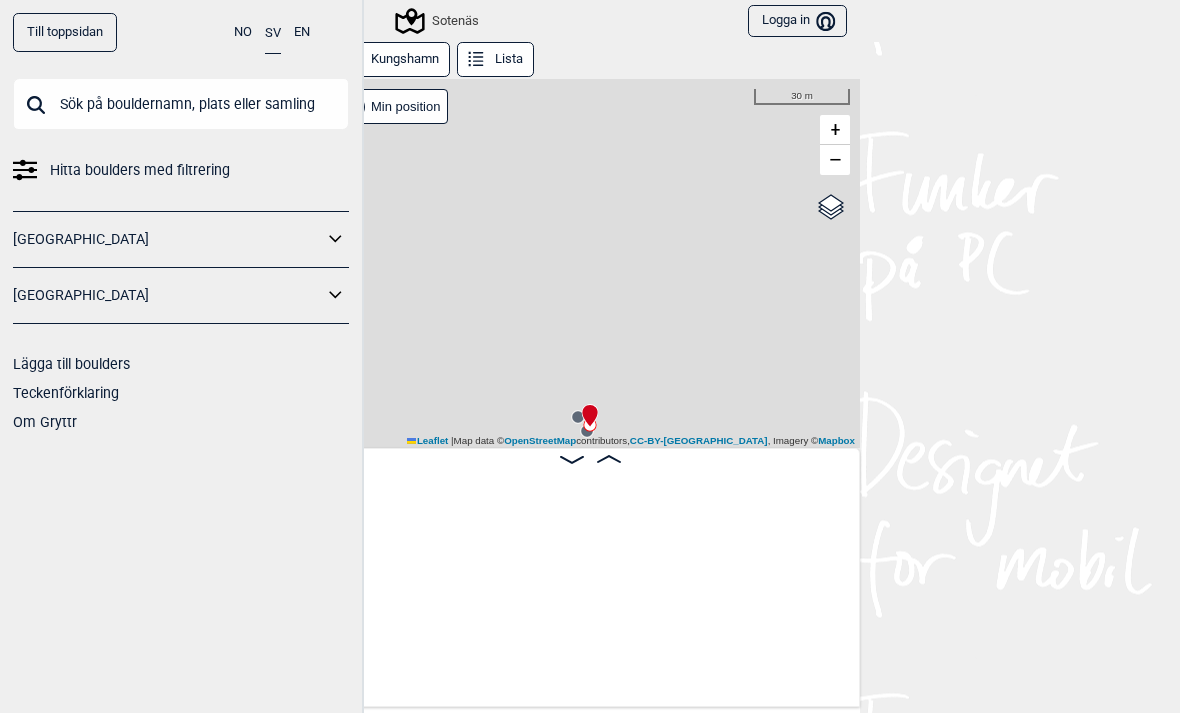 scroll, scrollTop: 0, scrollLeft: 3549, axis: horizontal 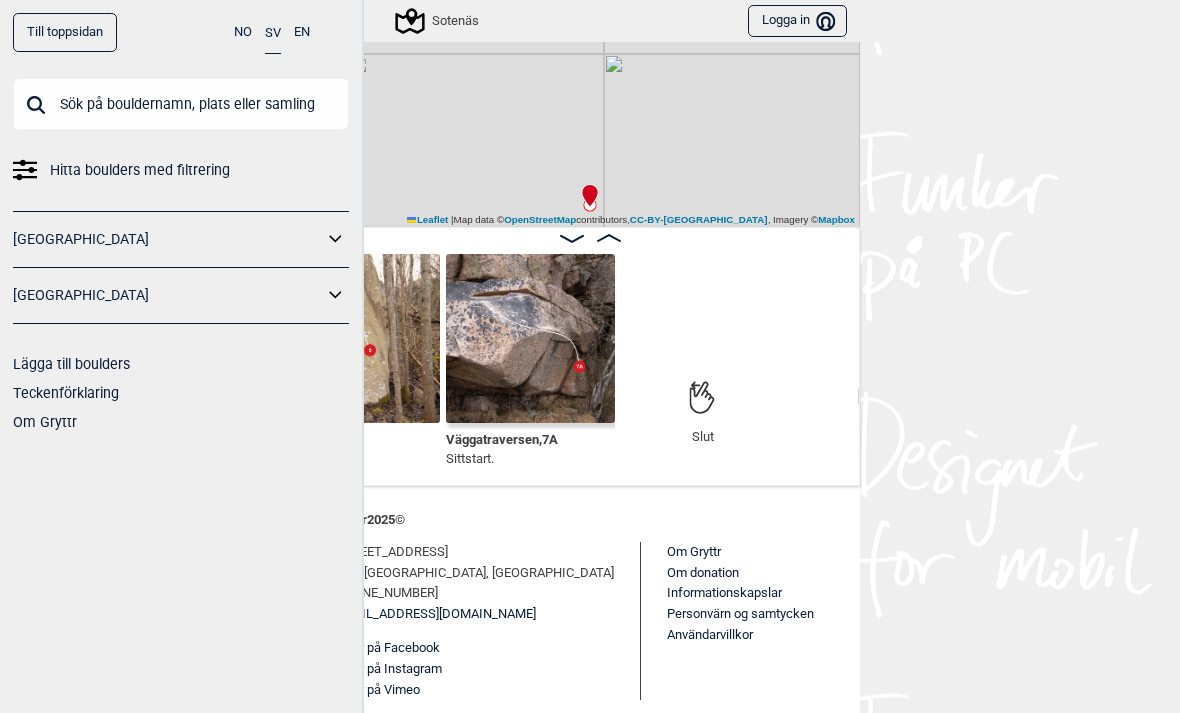 click at bounding box center (530, 338) 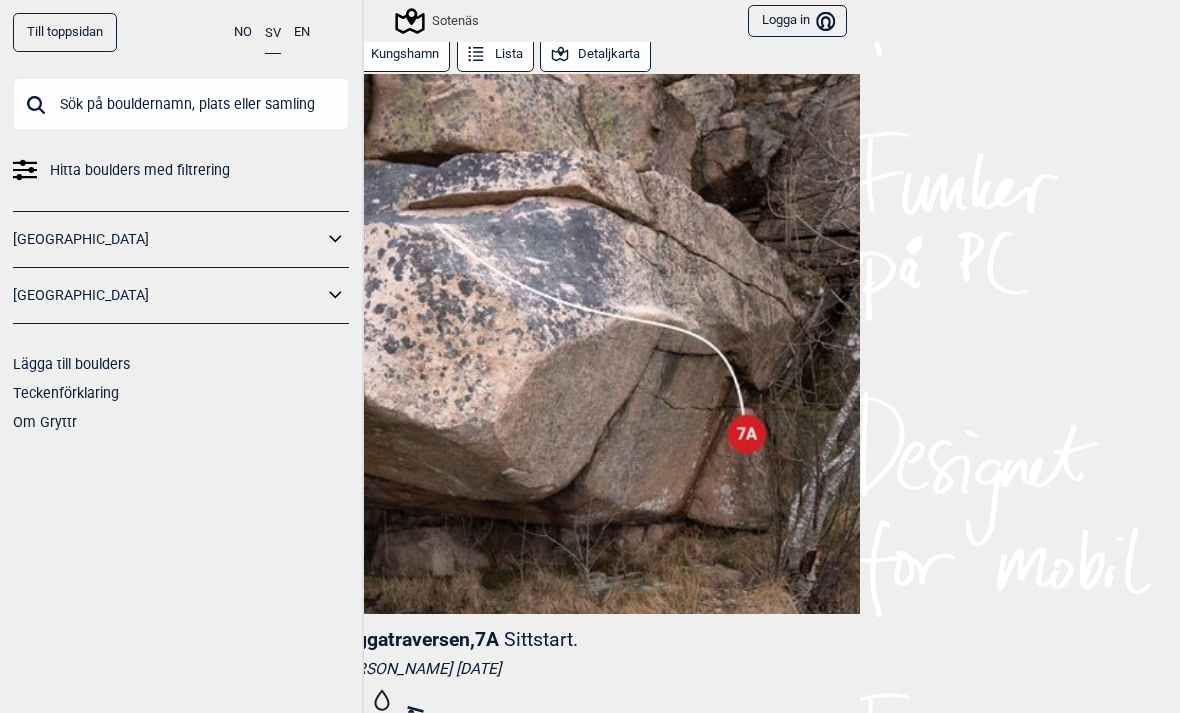 scroll, scrollTop: 3, scrollLeft: 0, axis: vertical 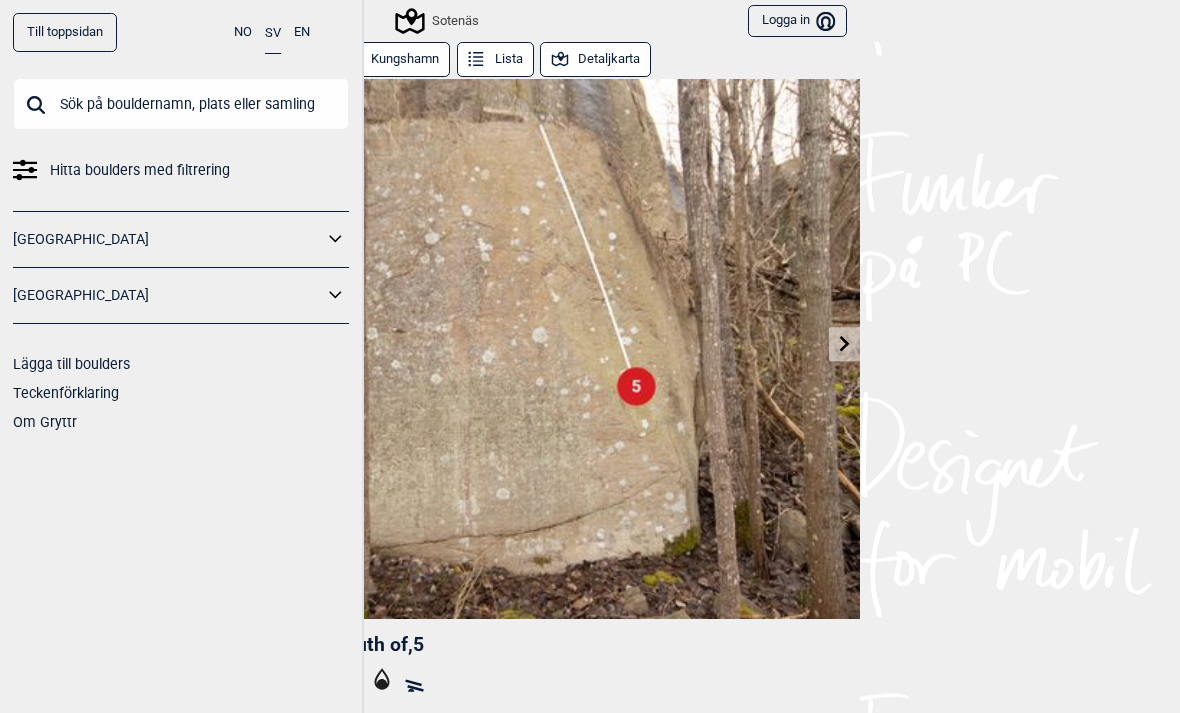 click 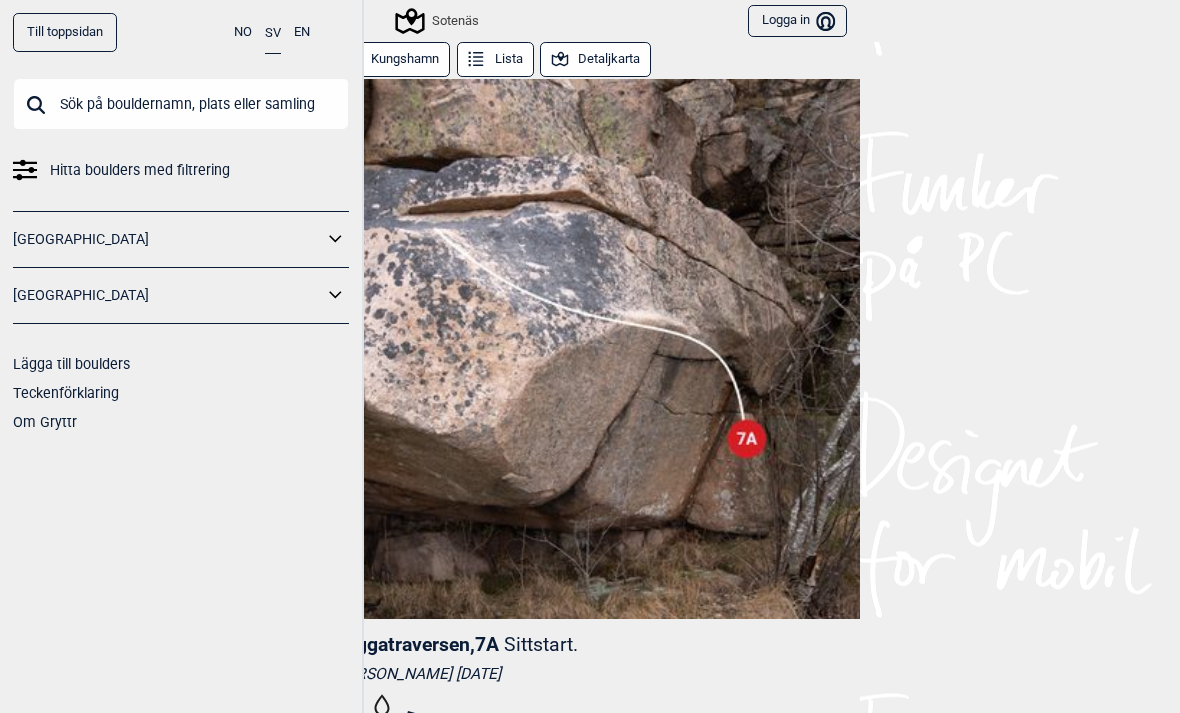 click on "Kungshamn" at bounding box center (391, 59) 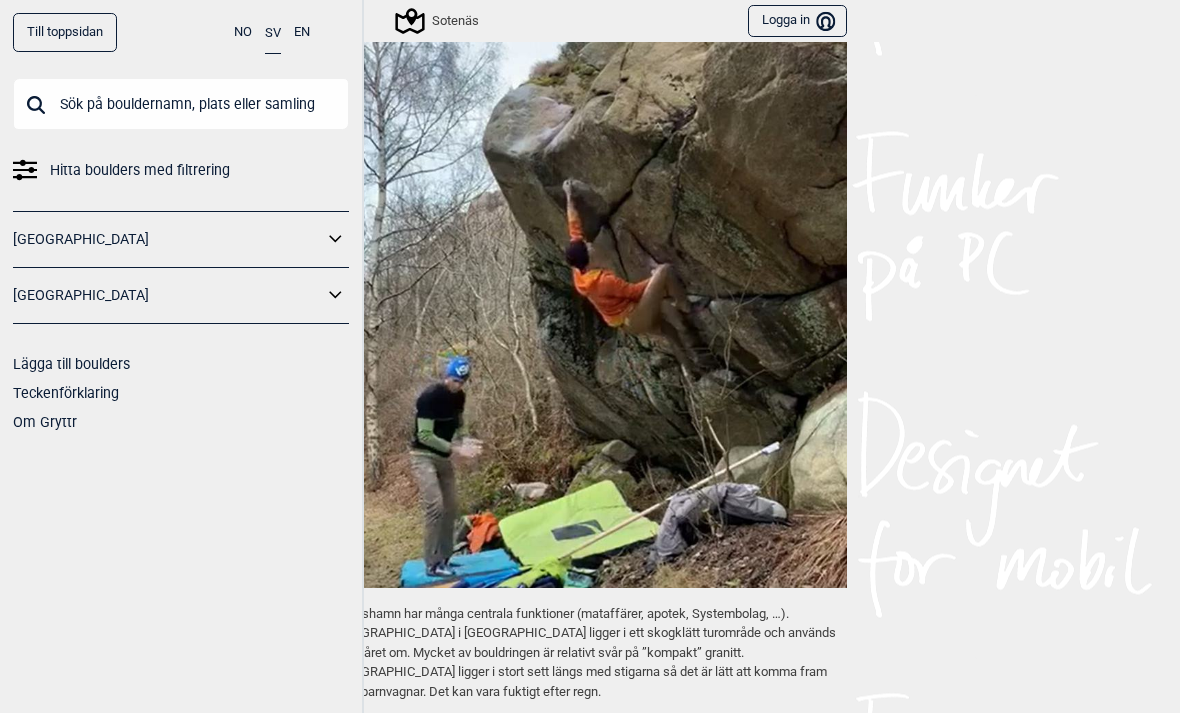 scroll, scrollTop: 664, scrollLeft: 0, axis: vertical 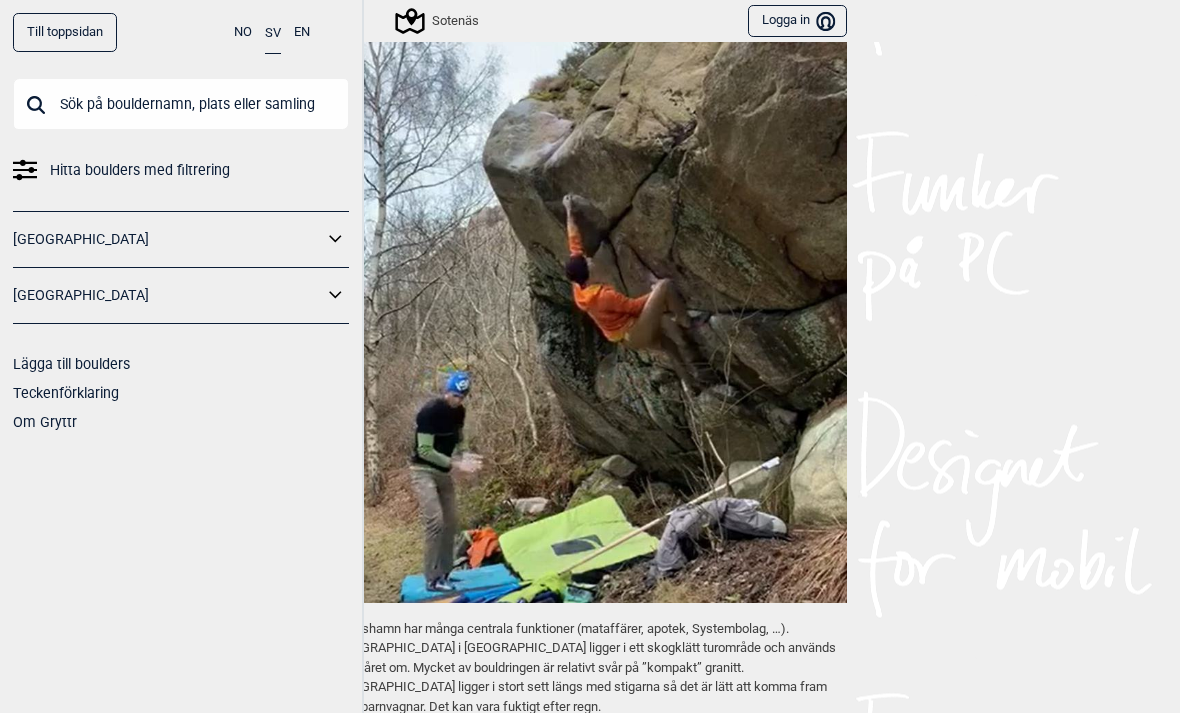 click on "Till toppsidan NO SV EN Hitta boulders med filtrering [GEOGRAPHIC_DATA] [GEOGRAPHIC_DATA] Lägga till boulders Teckenförklaring Om Gryttr" at bounding box center (182, 356) 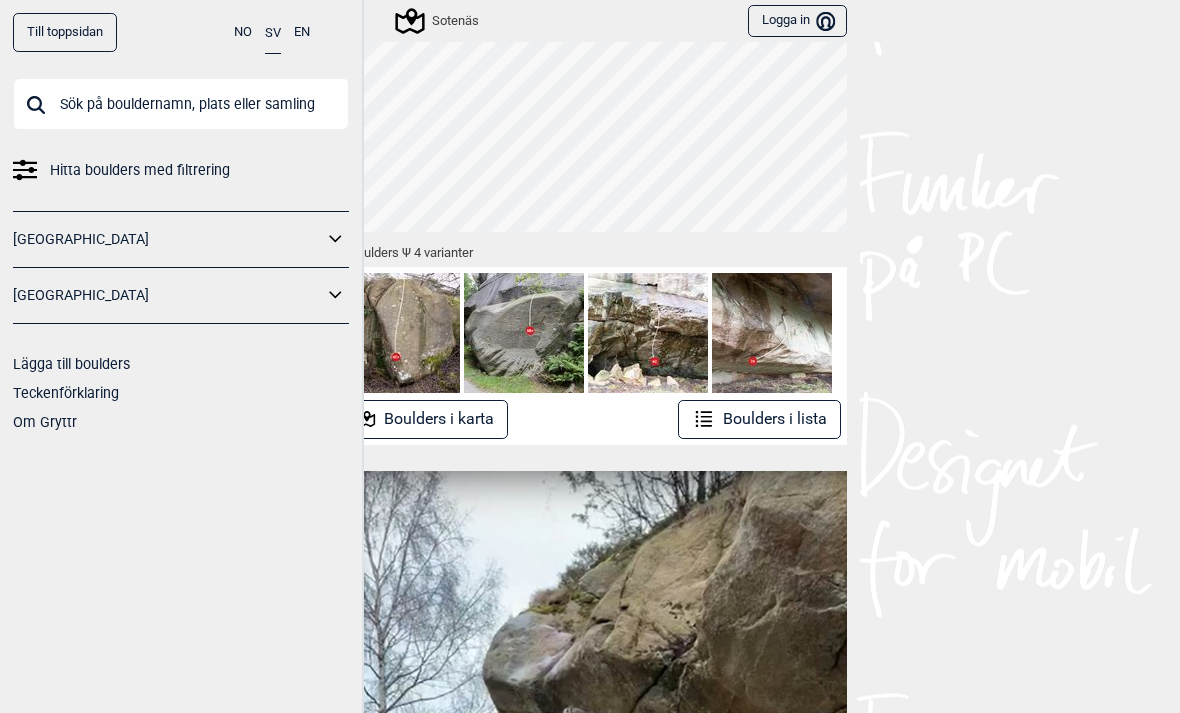 scroll, scrollTop: 153, scrollLeft: 0, axis: vertical 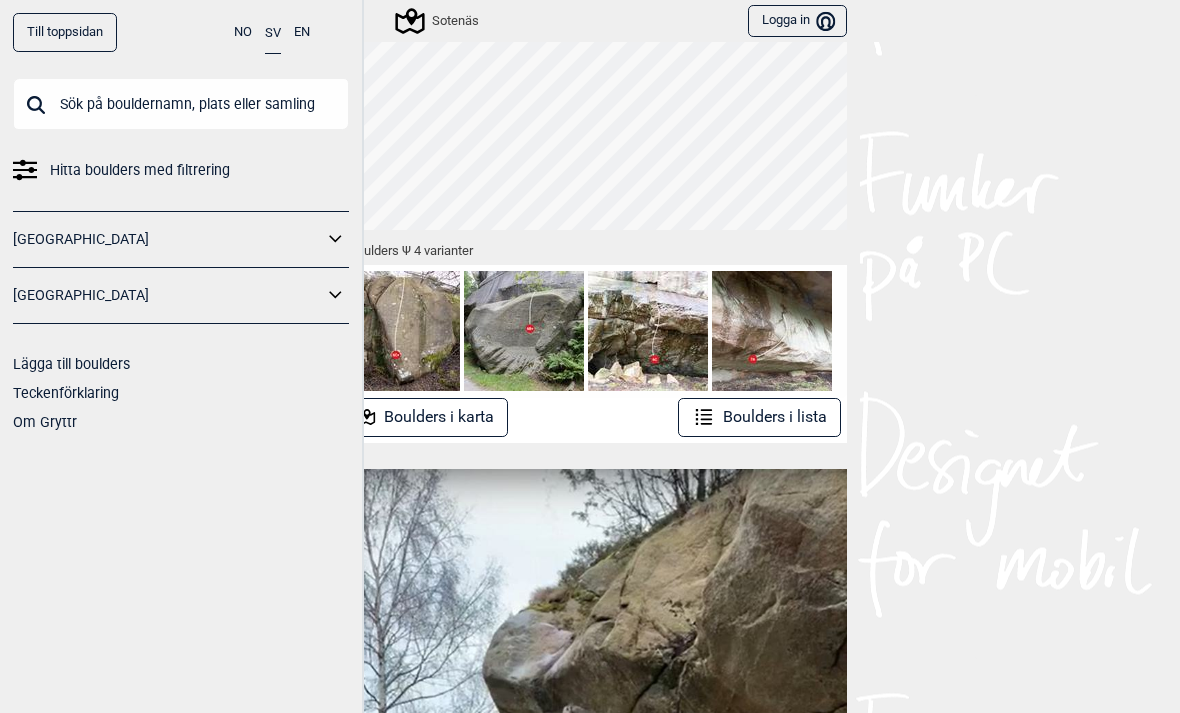 click on "Boulders i lista" at bounding box center (759, 417) 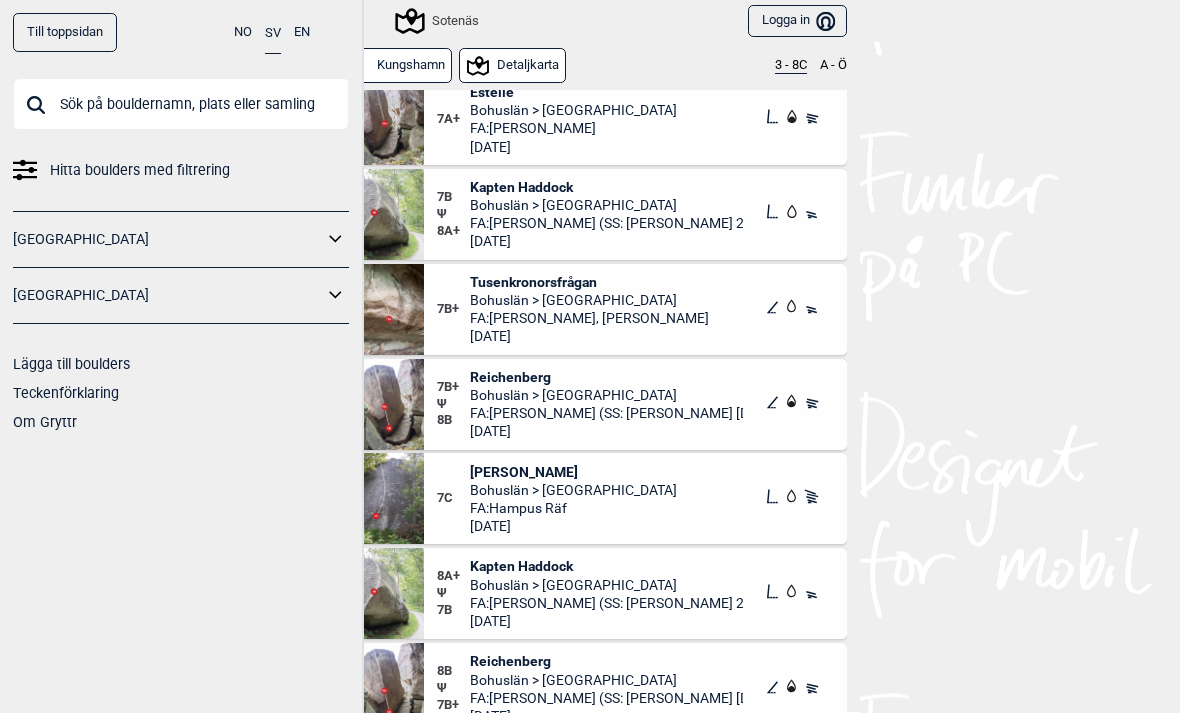 scroll, scrollTop: 2204, scrollLeft: 0, axis: vertical 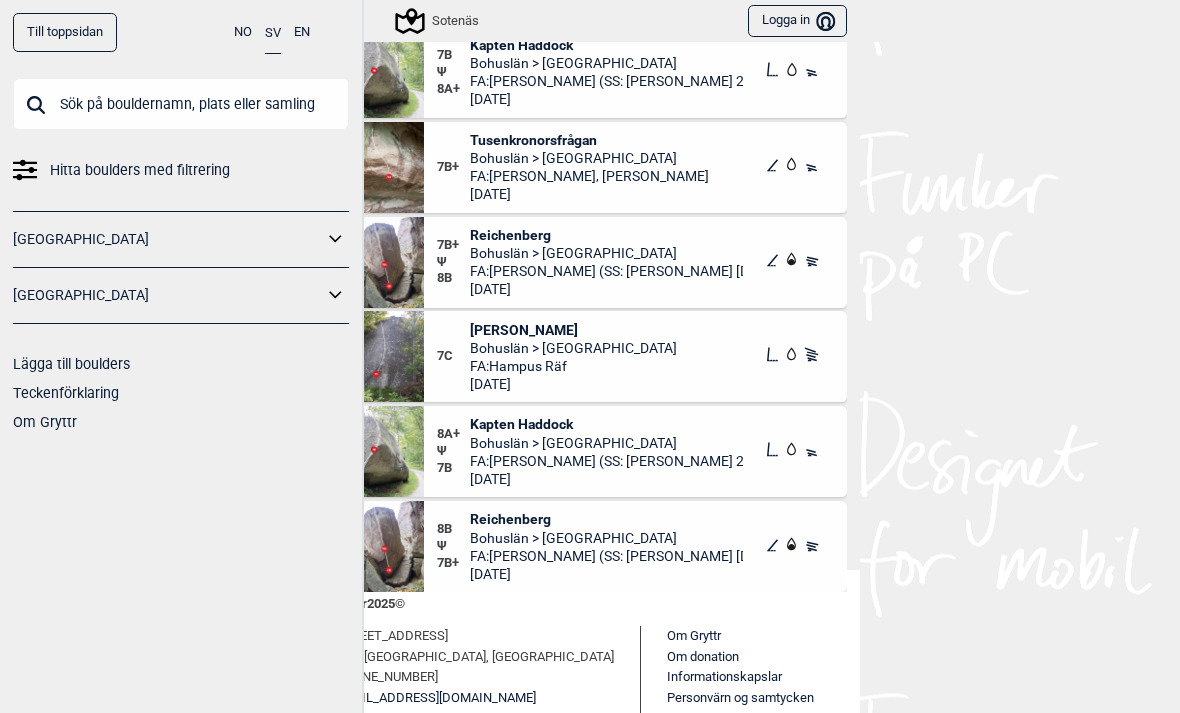 click on "8A+" at bounding box center (453, 434) 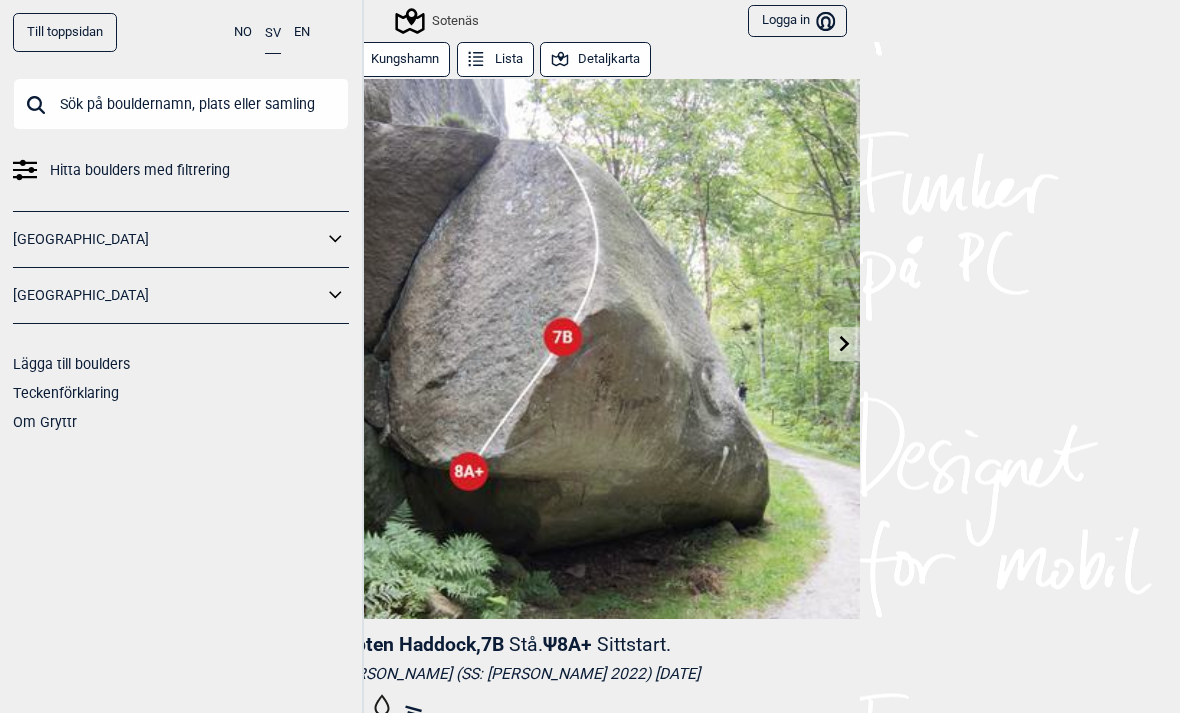 click 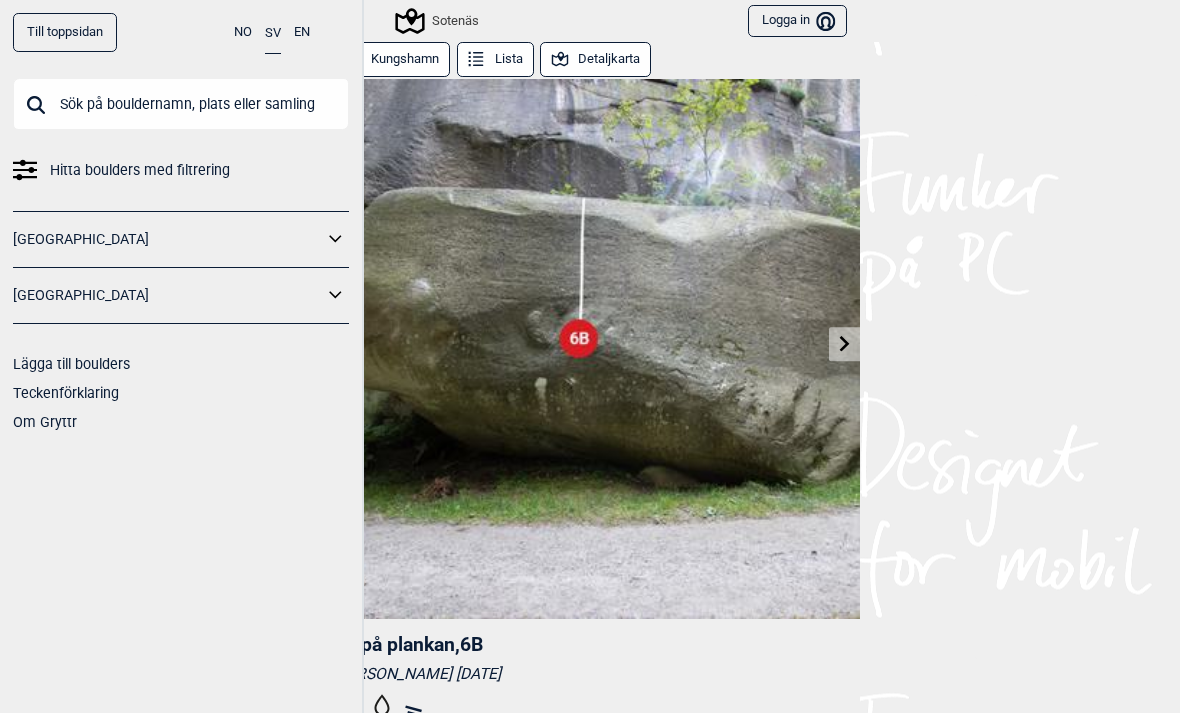 click 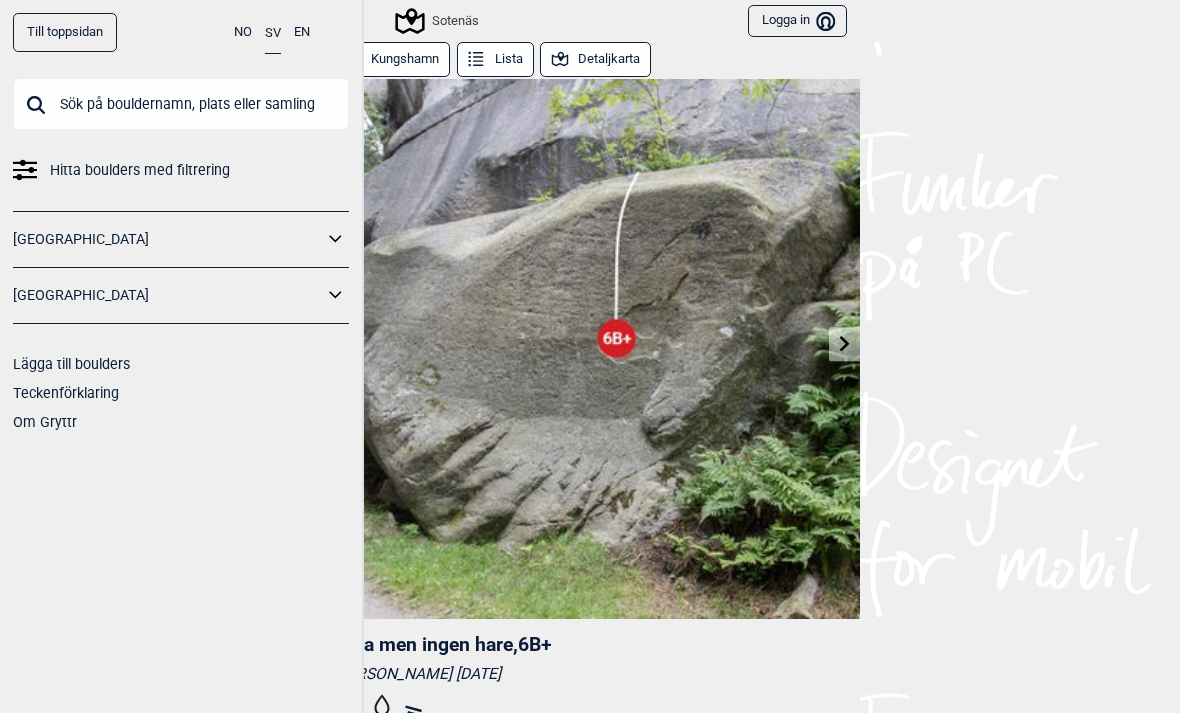 click 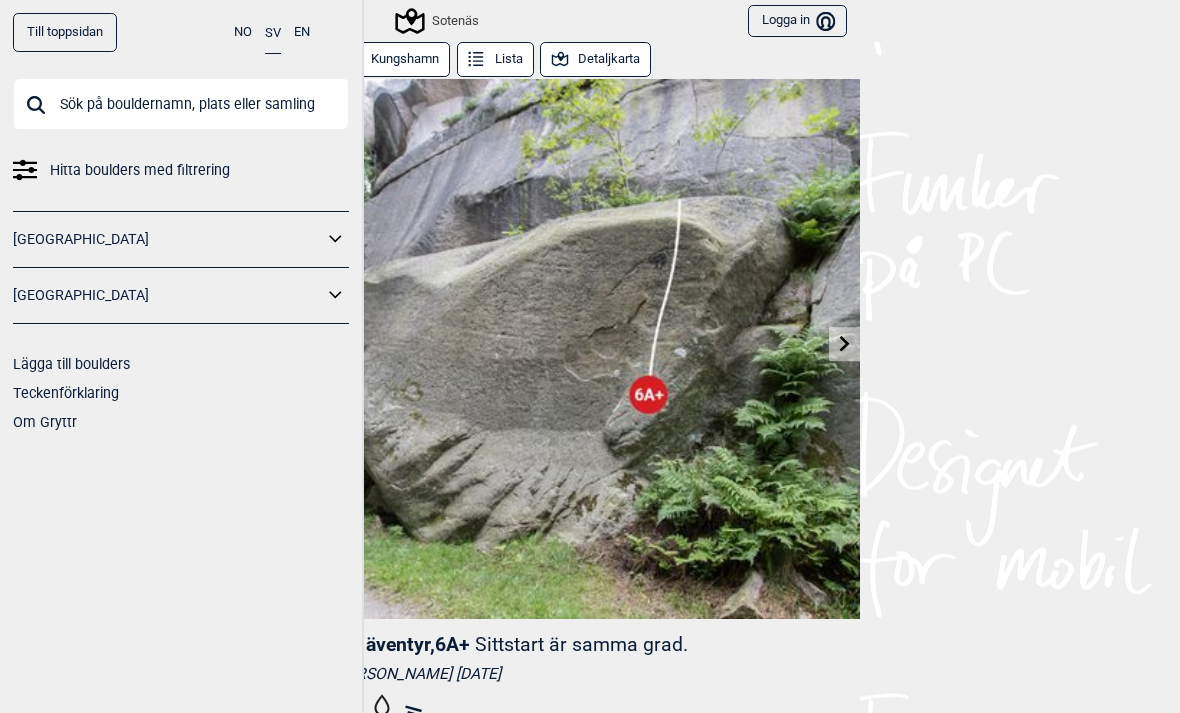 click 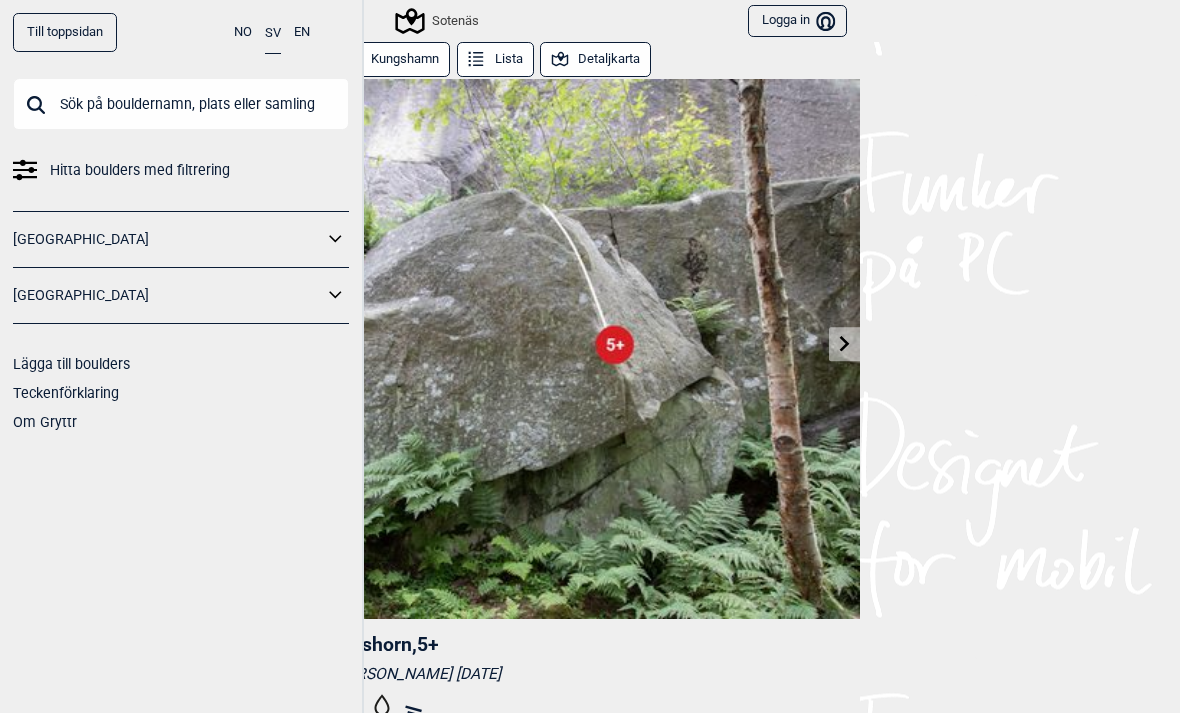 click 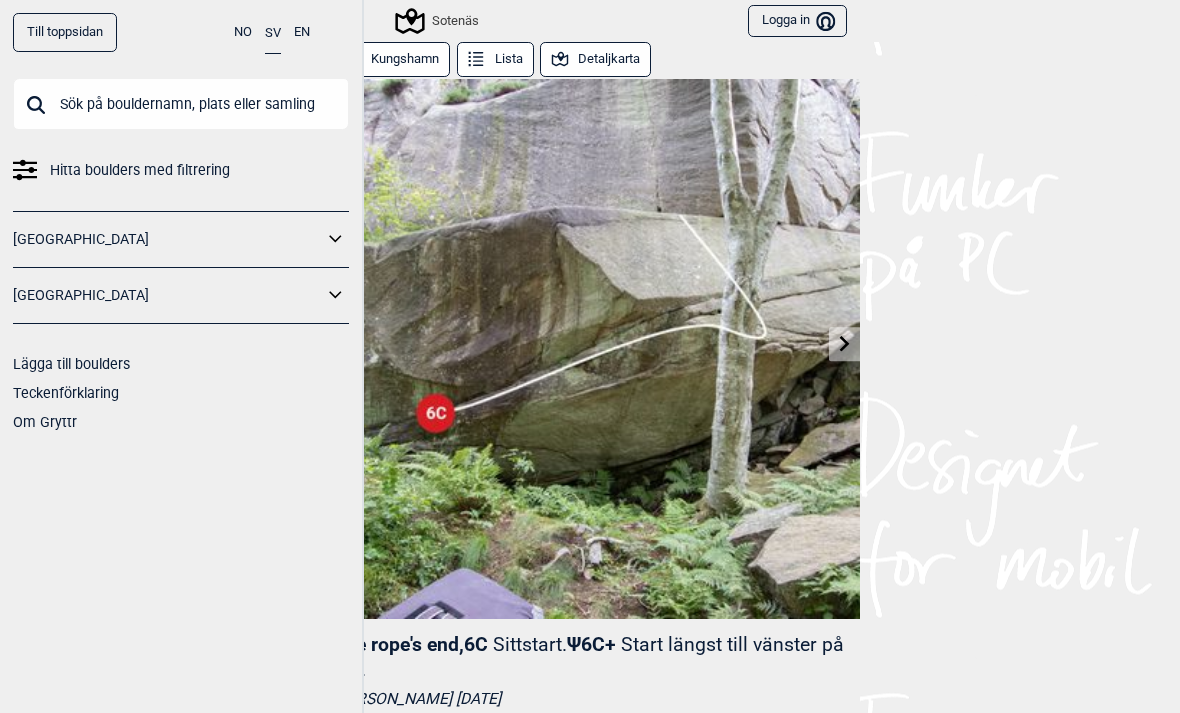 click on "Kungshamn" at bounding box center [391, 59] 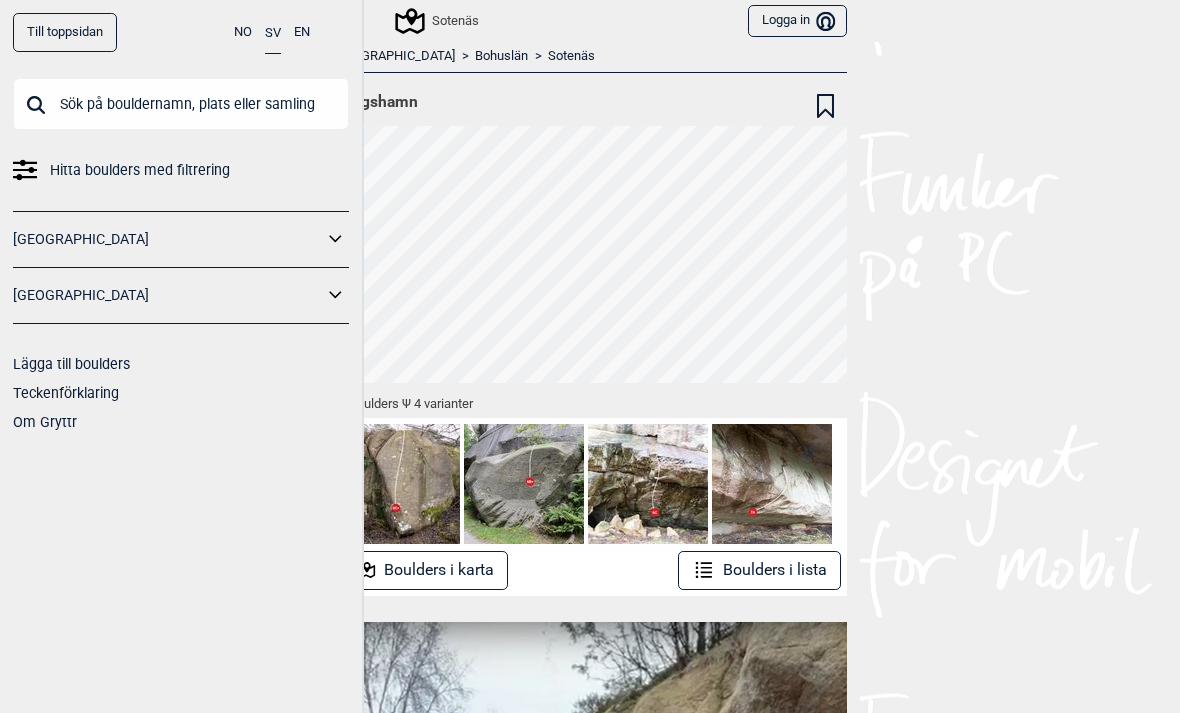 click on "Boulders i lista" at bounding box center [759, 570] 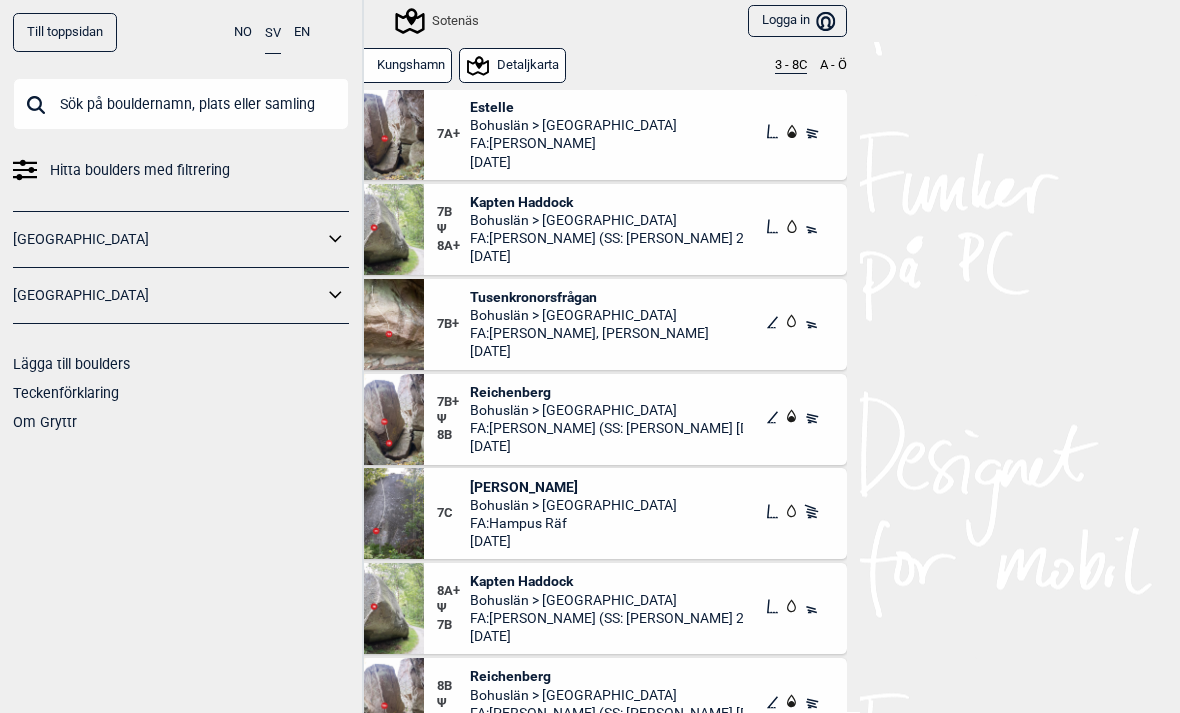 scroll, scrollTop: 2188, scrollLeft: 0, axis: vertical 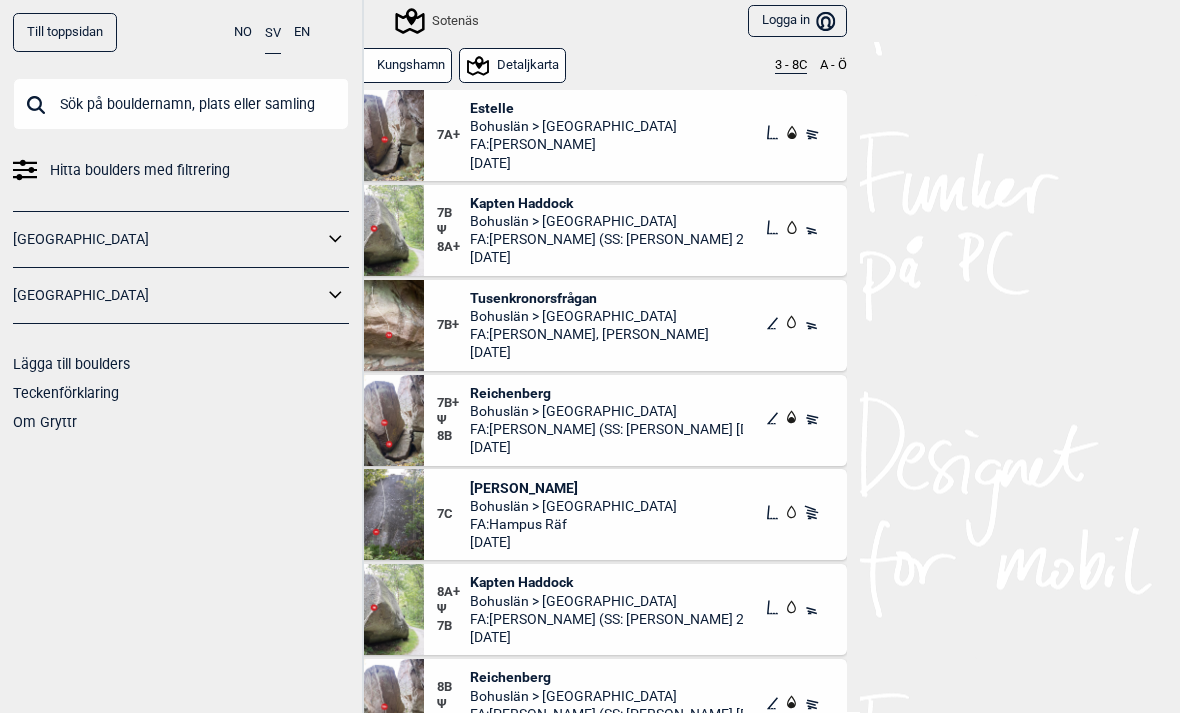 click at bounding box center [378, 325] 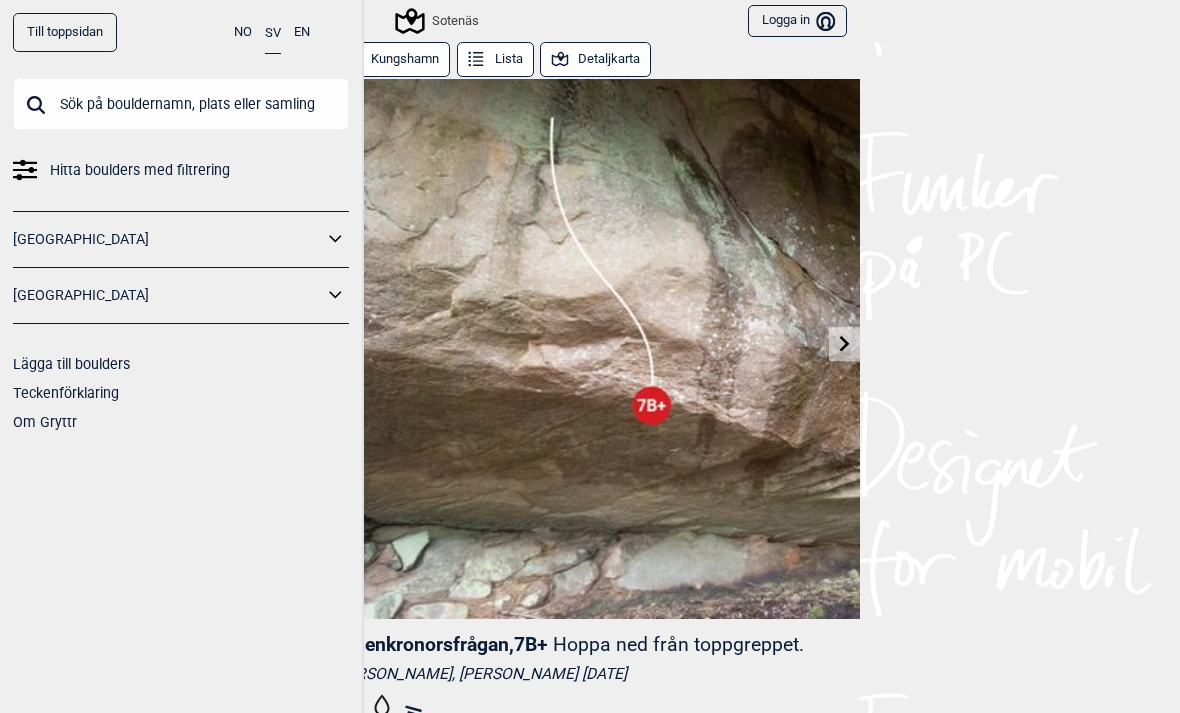 scroll, scrollTop: 0, scrollLeft: 0, axis: both 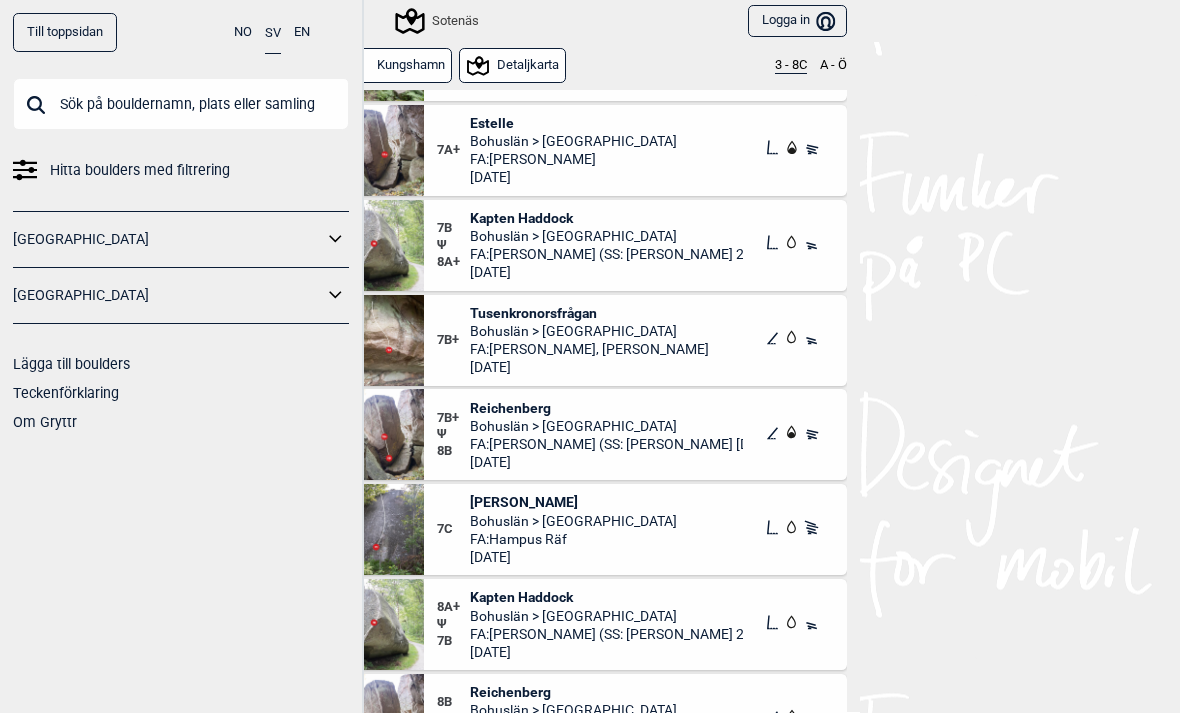 click 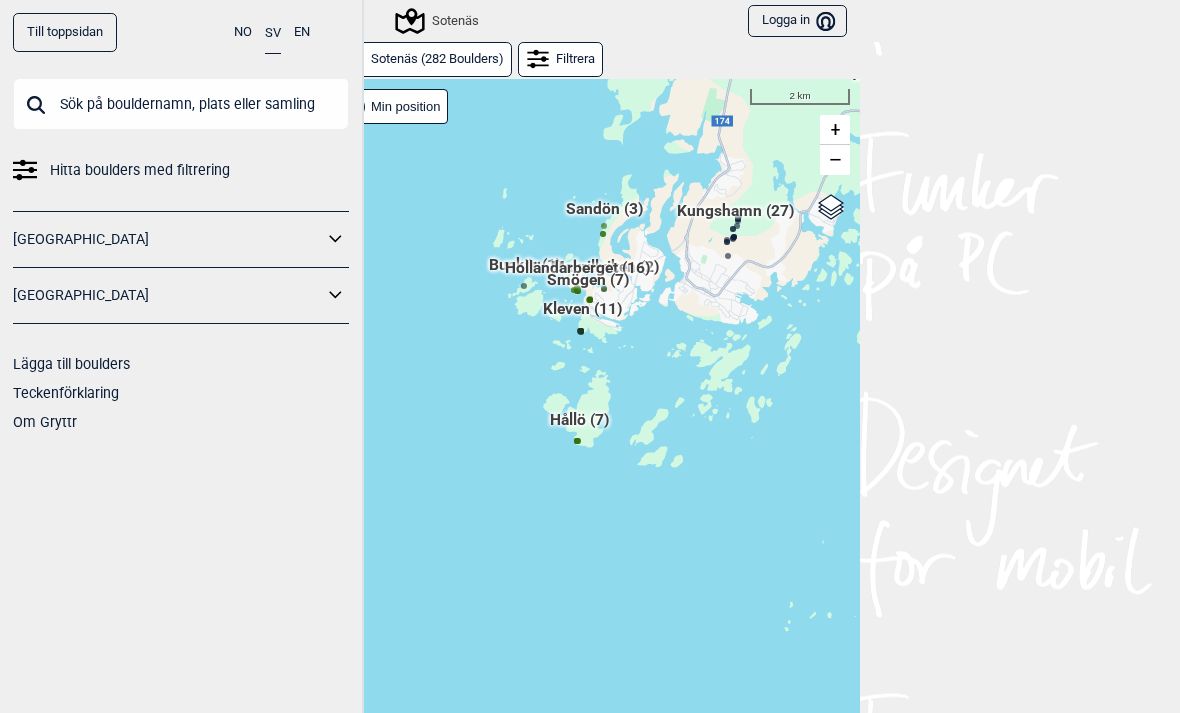 click on "Hållö (7)" at bounding box center (579, 428) 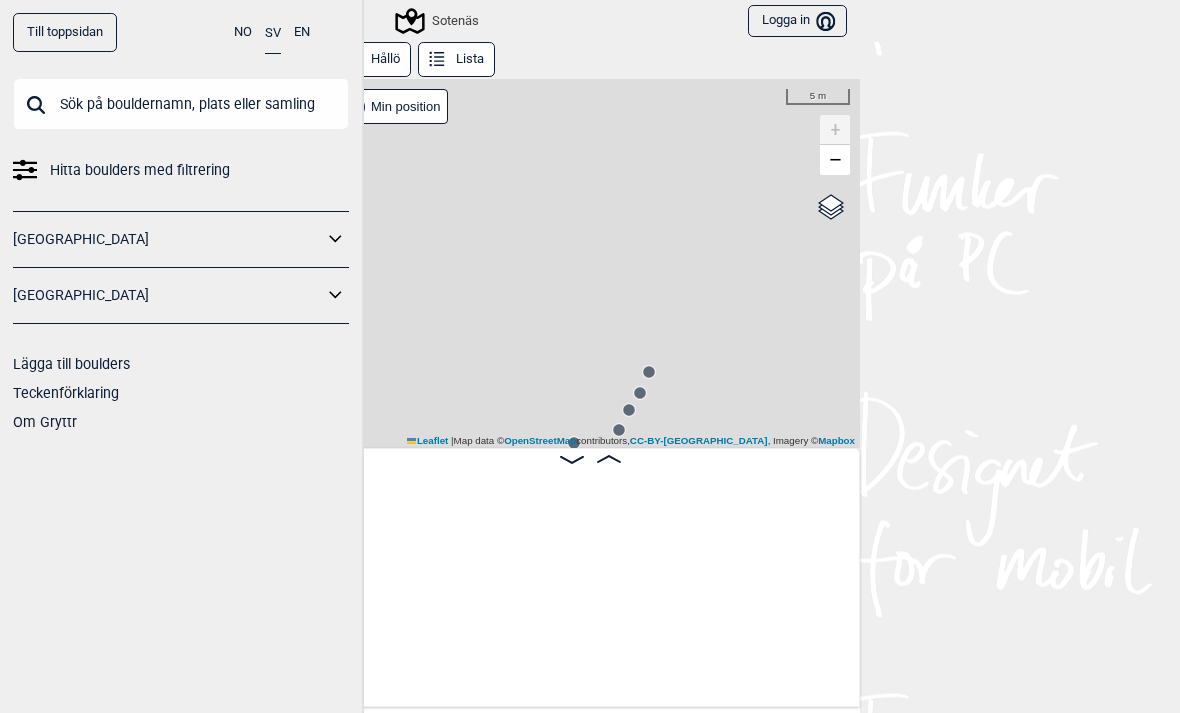 scroll, scrollTop: 0, scrollLeft: 157, axis: horizontal 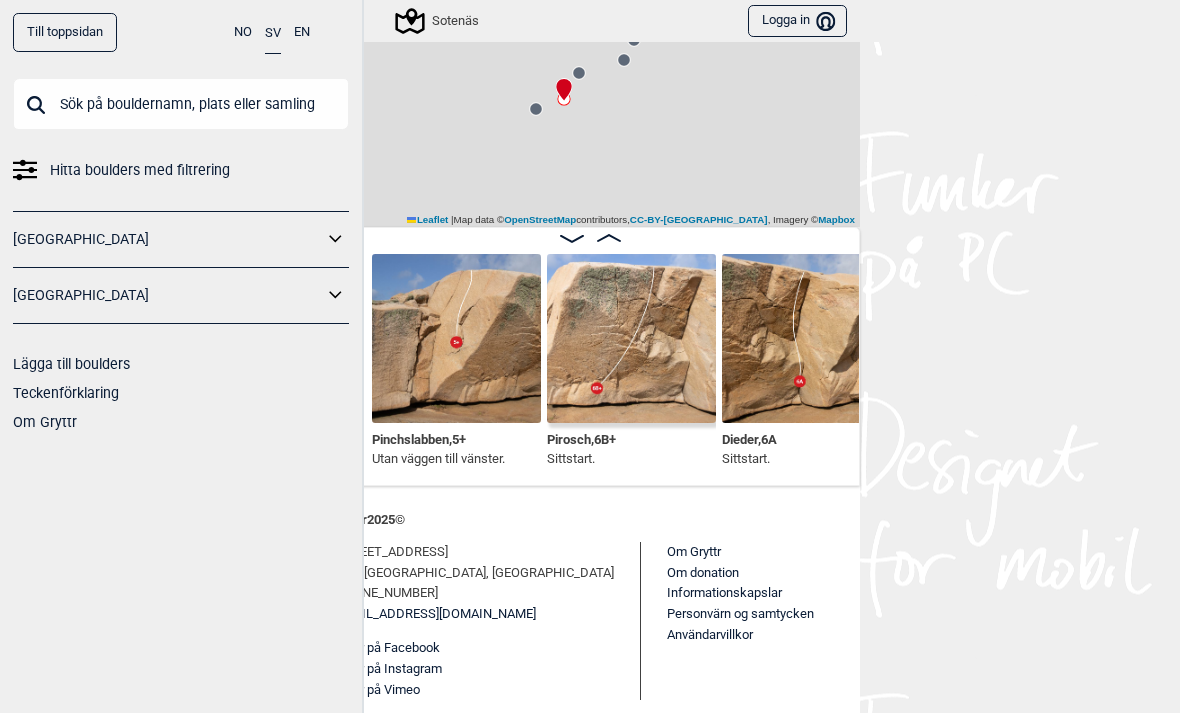 click at bounding box center [631, 338] 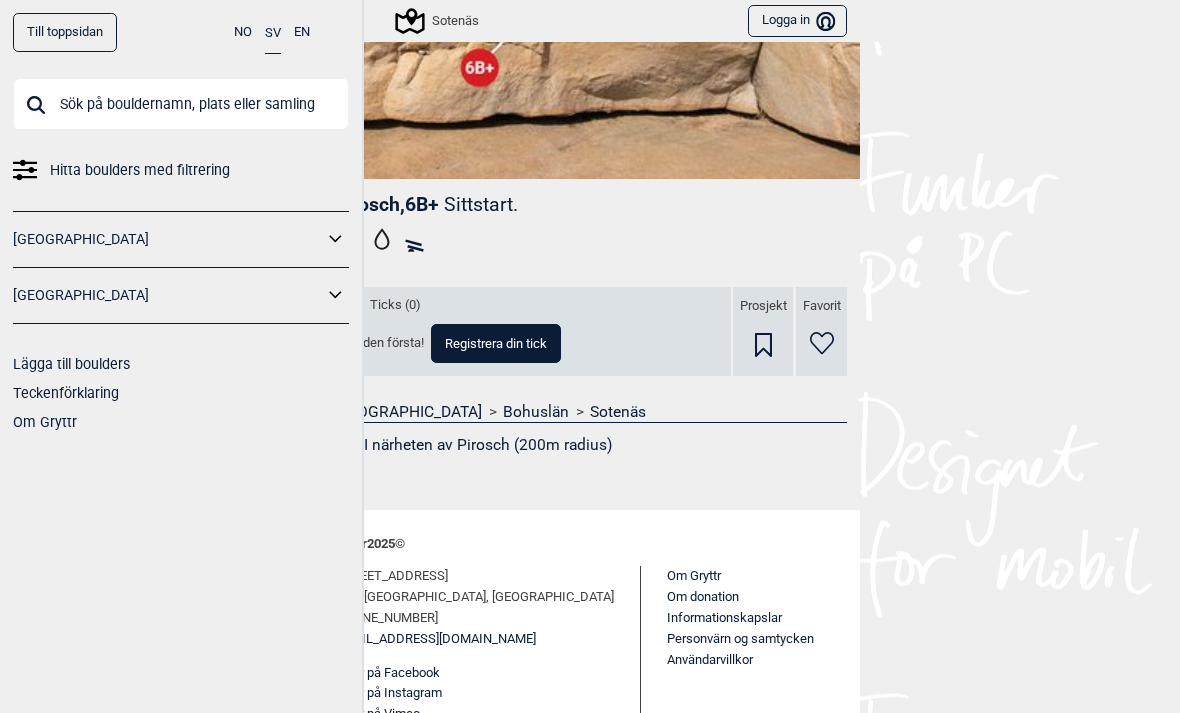scroll, scrollTop: 437, scrollLeft: 0, axis: vertical 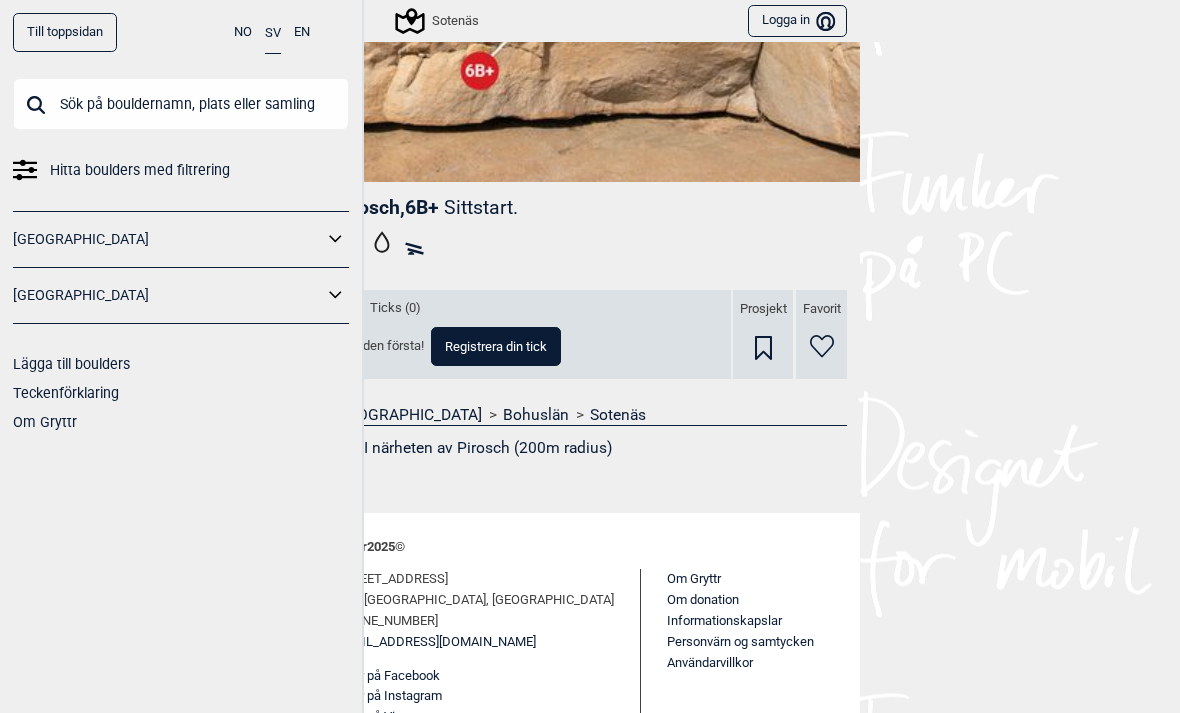 click 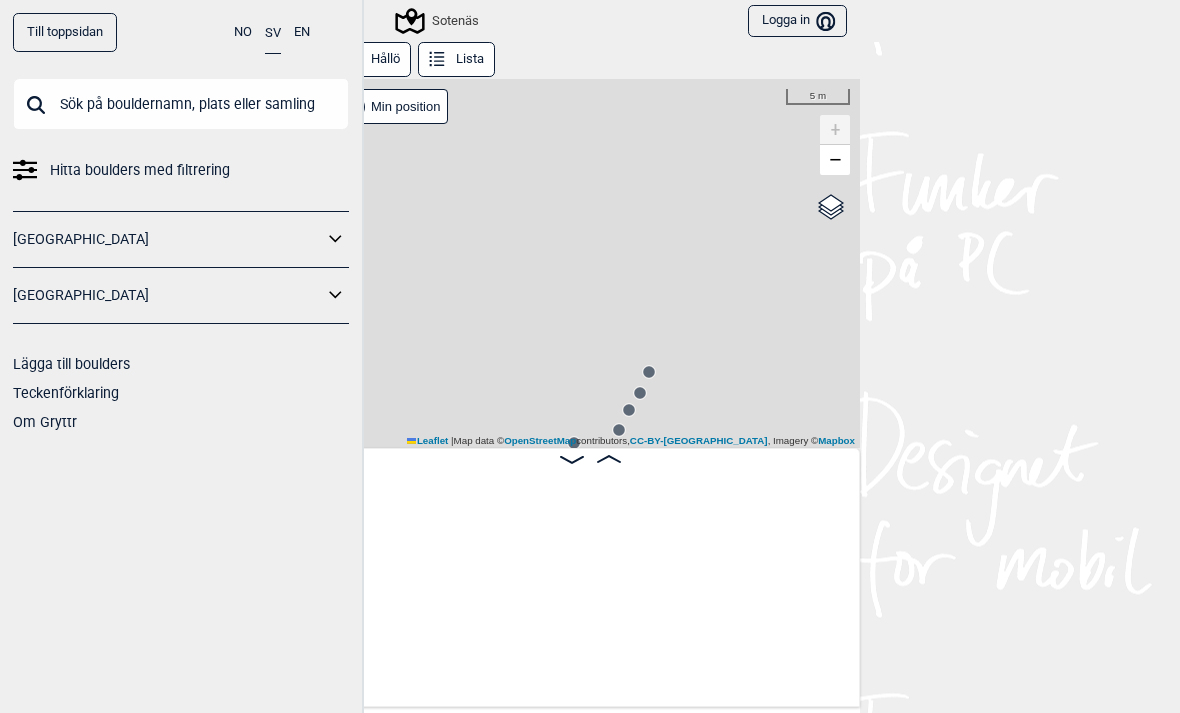 scroll, scrollTop: 0, scrollLeft: 157, axis: horizontal 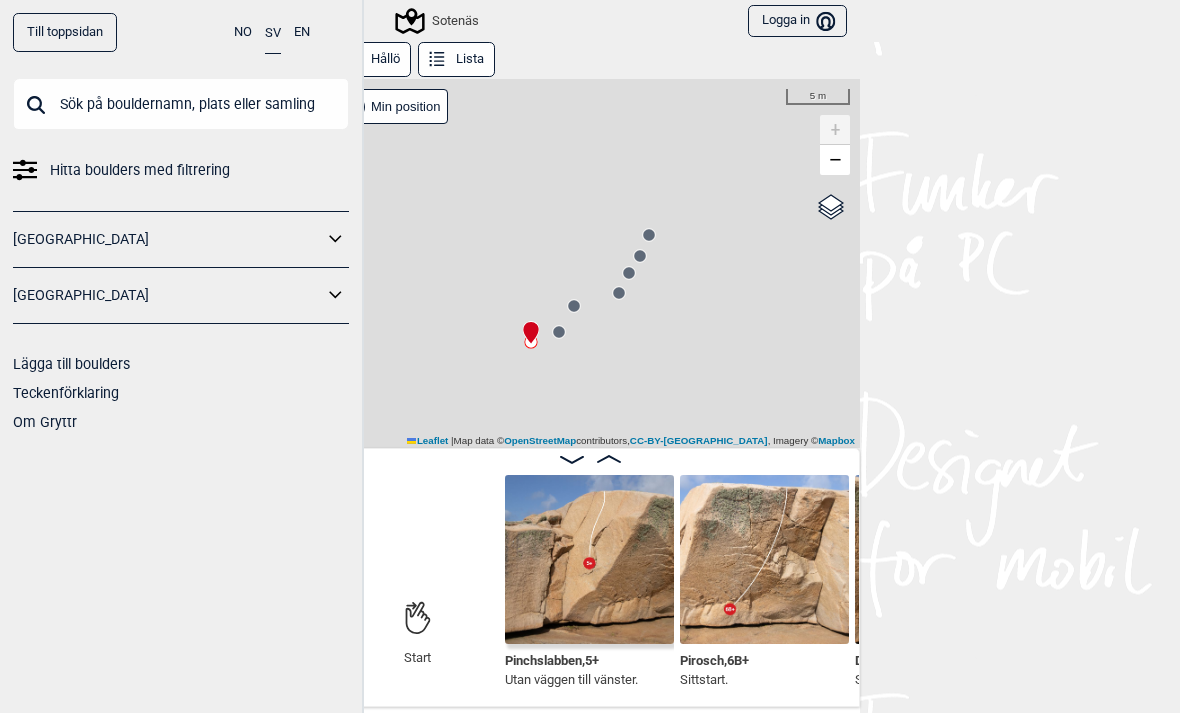 click on "[GEOGRAPHIC_DATA]" at bounding box center (168, 295) 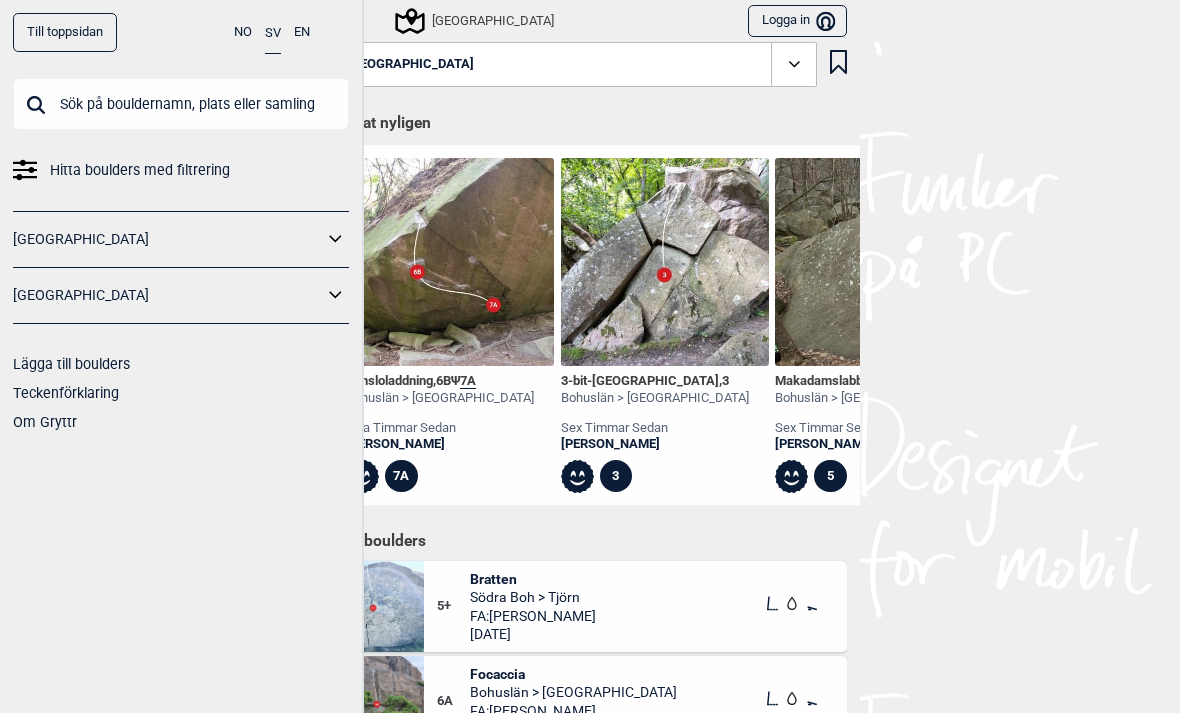 click 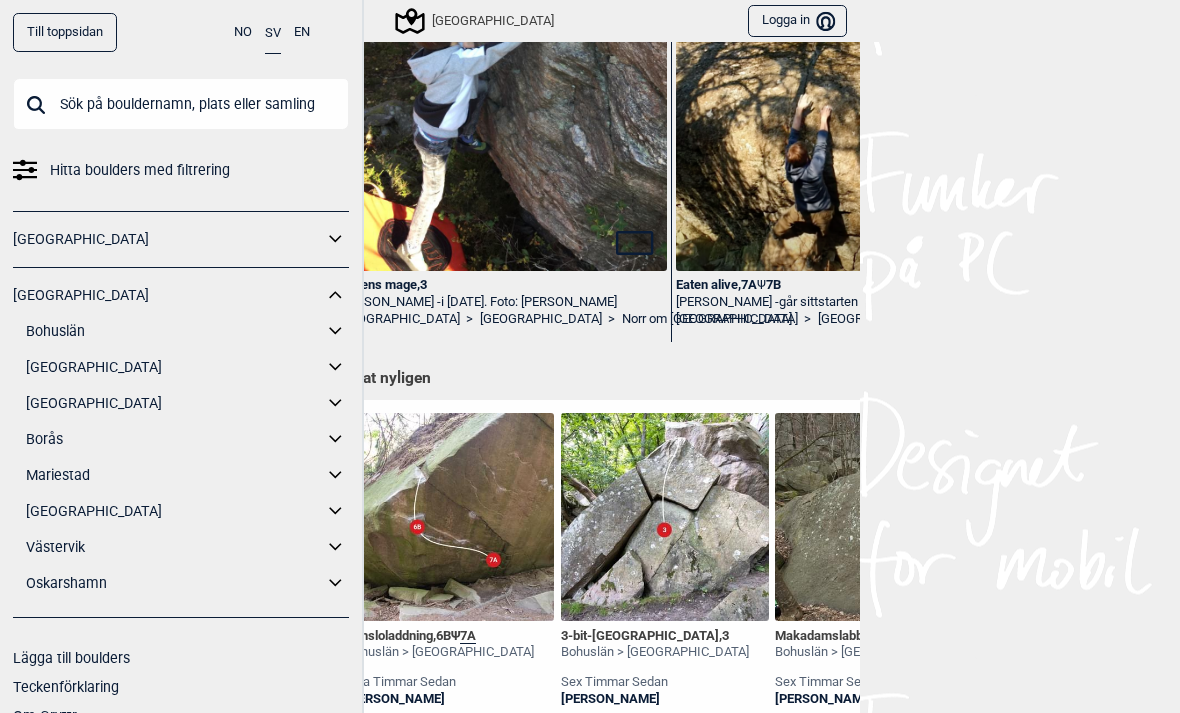 scroll, scrollTop: 304, scrollLeft: 0, axis: vertical 